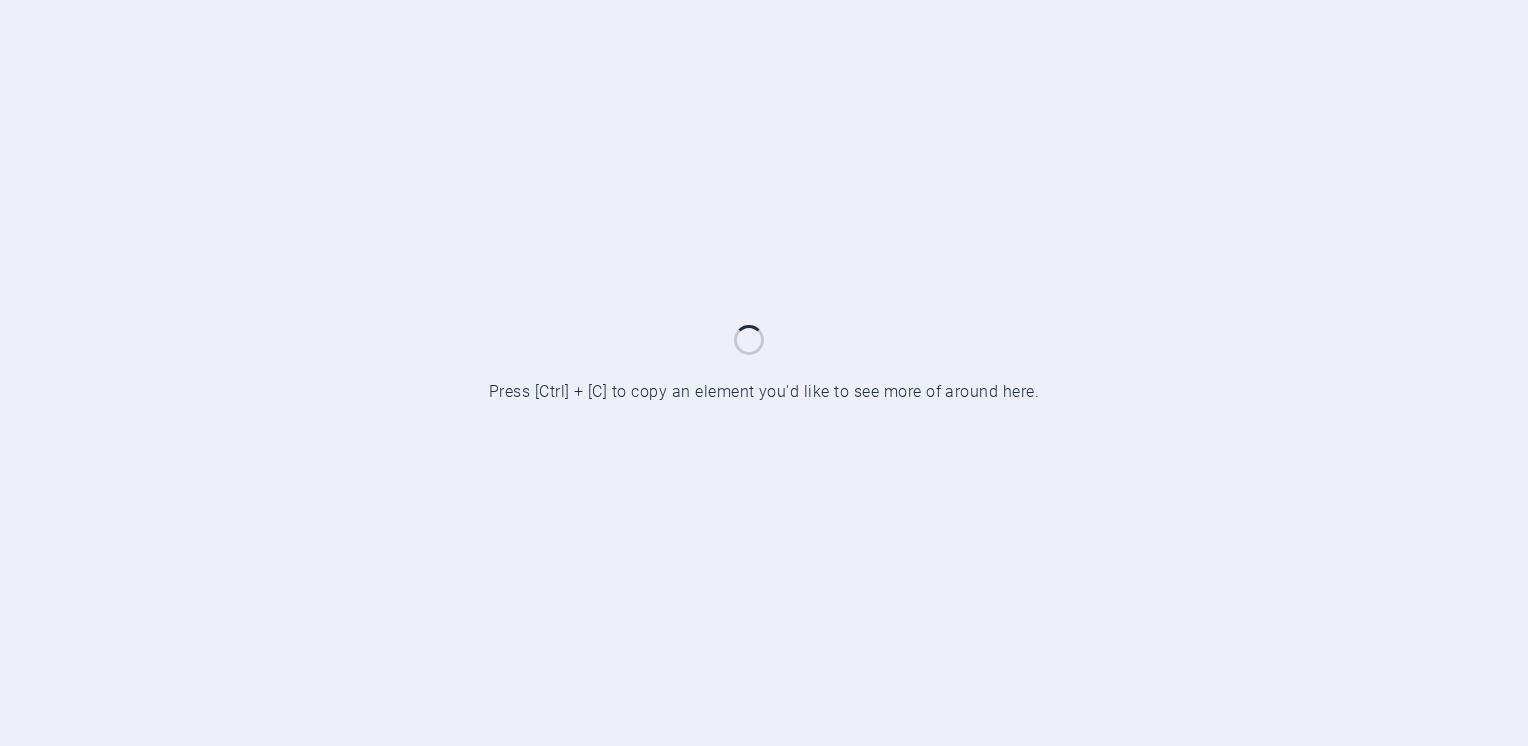 scroll, scrollTop: 0, scrollLeft: 0, axis: both 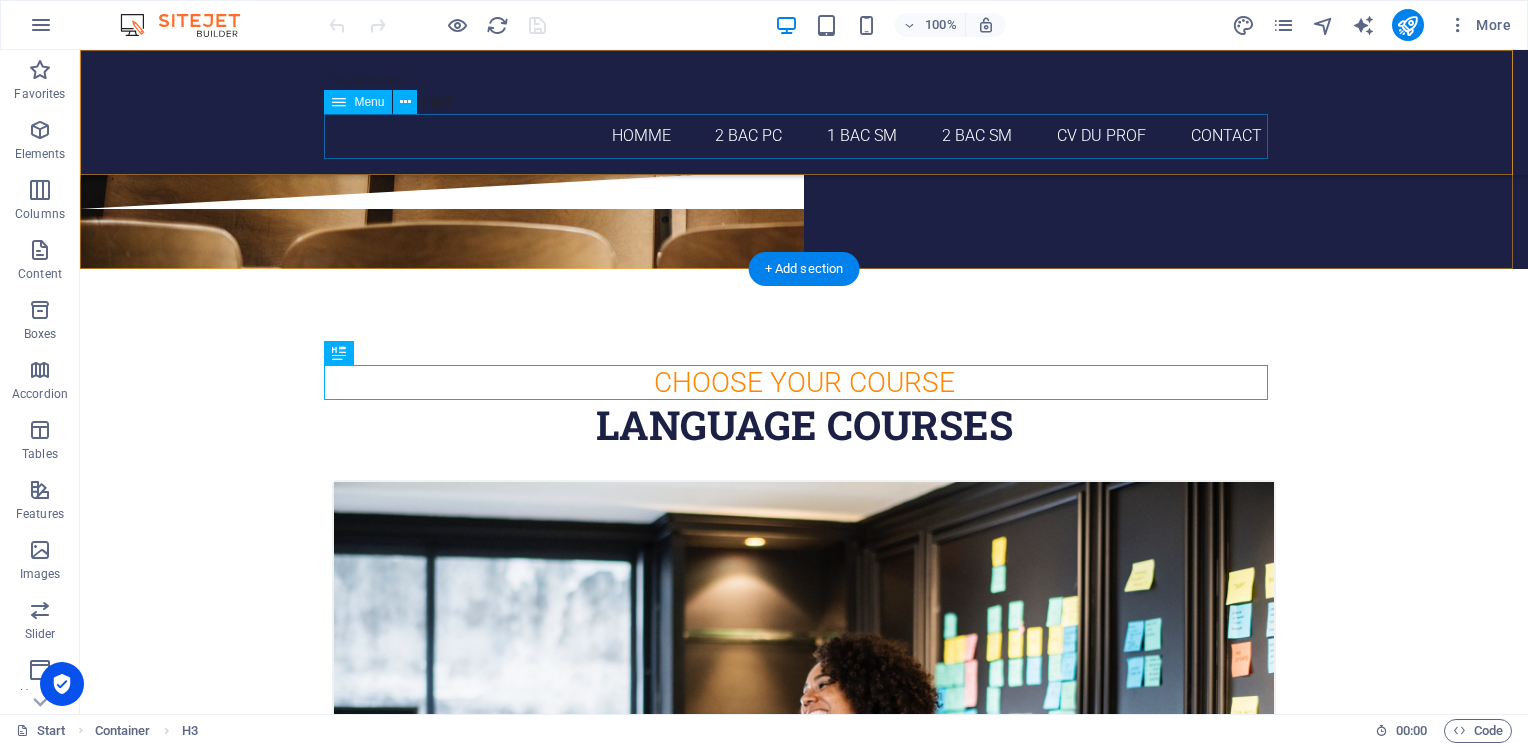 click on "homme 2 Bac PC 1 Bac SM 2 Bac SM CV du Prof Contact" at bounding box center [804, 136] 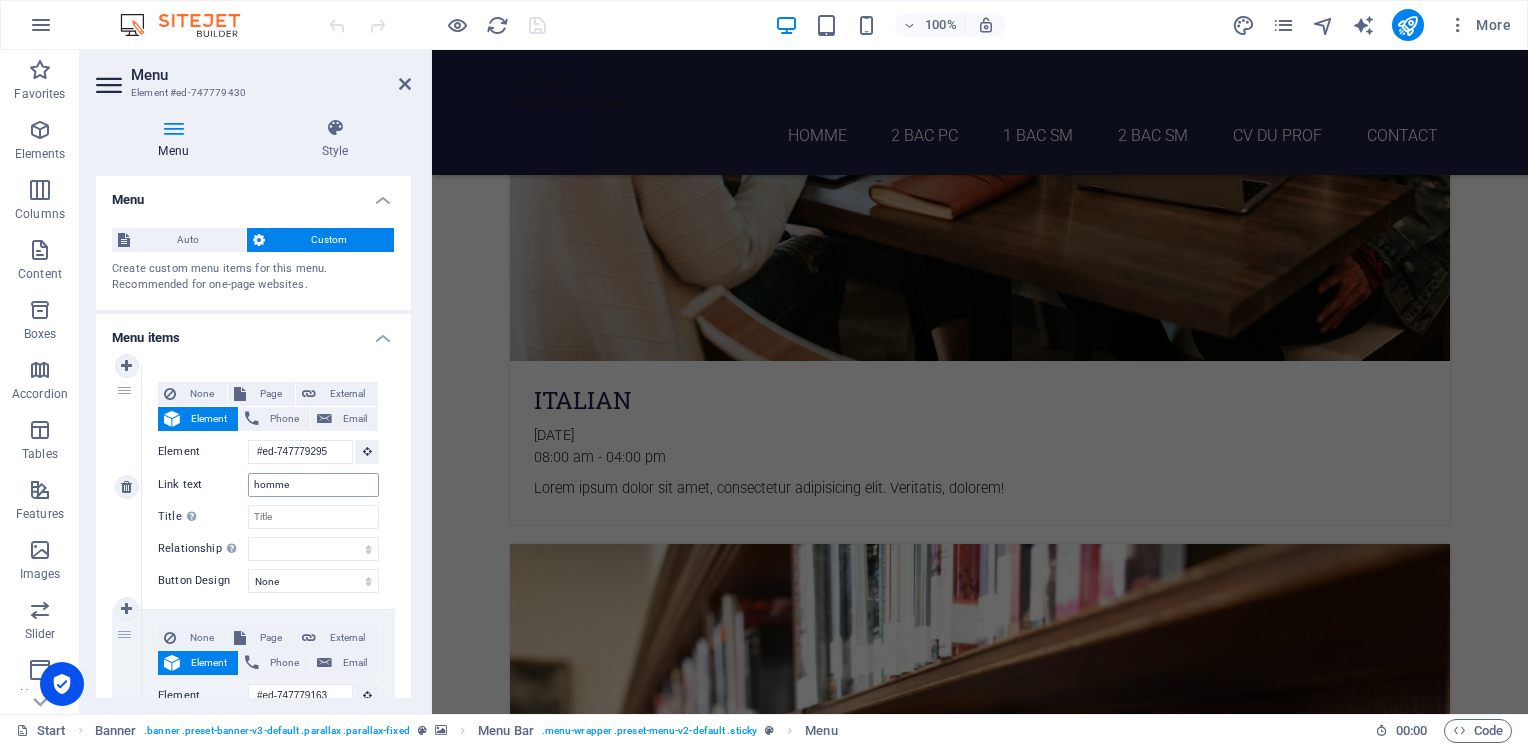 scroll, scrollTop: 196, scrollLeft: 0, axis: vertical 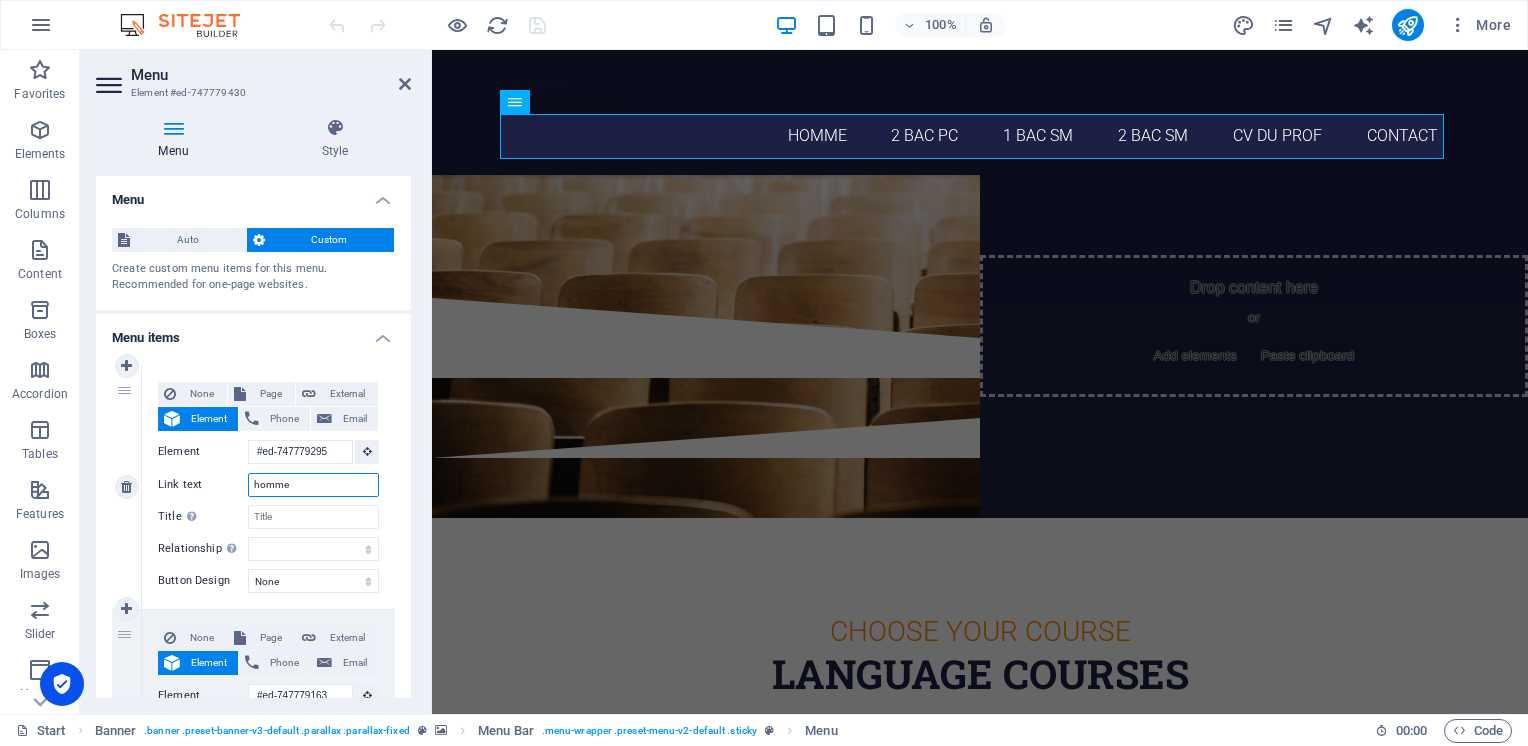 click on "homme" at bounding box center (313, 485) 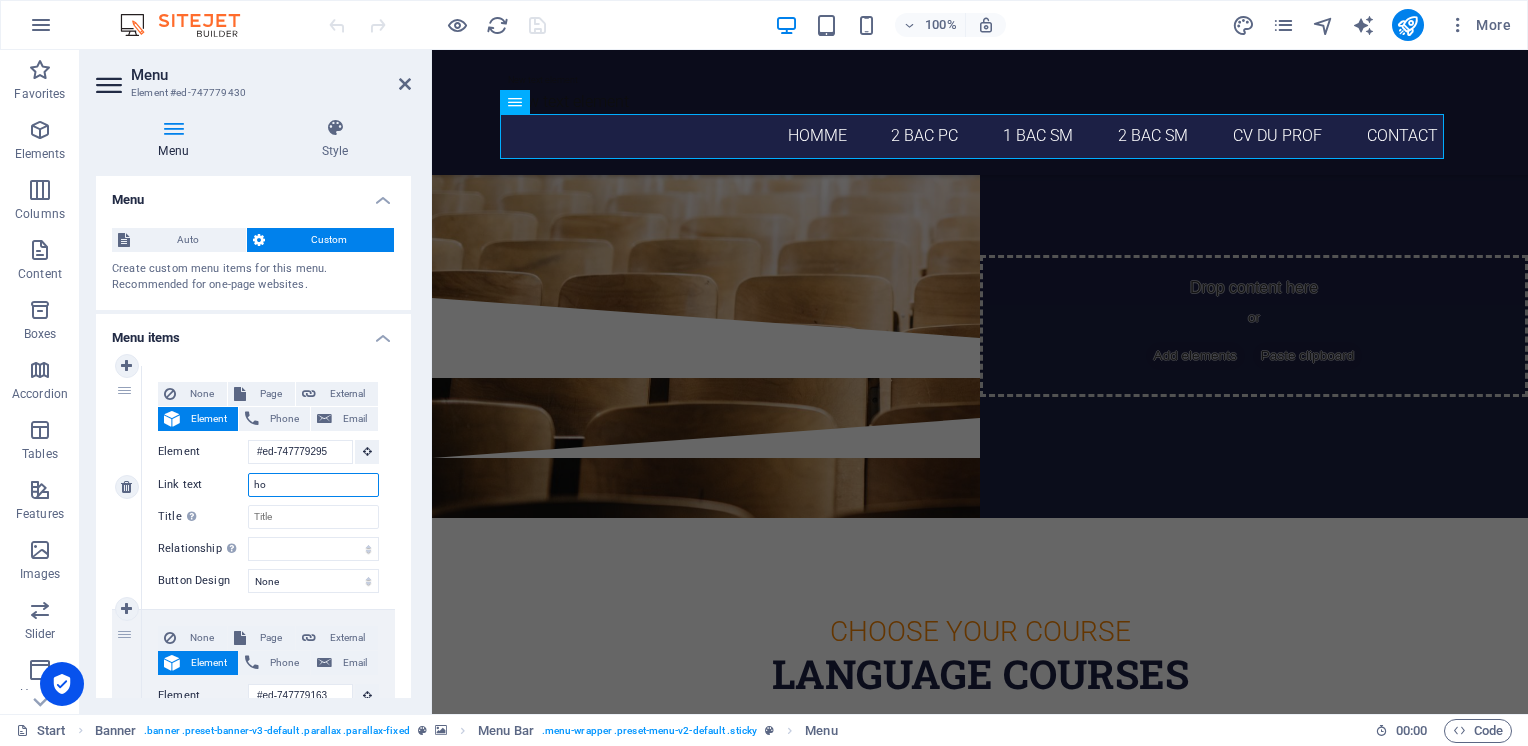 type on "h" 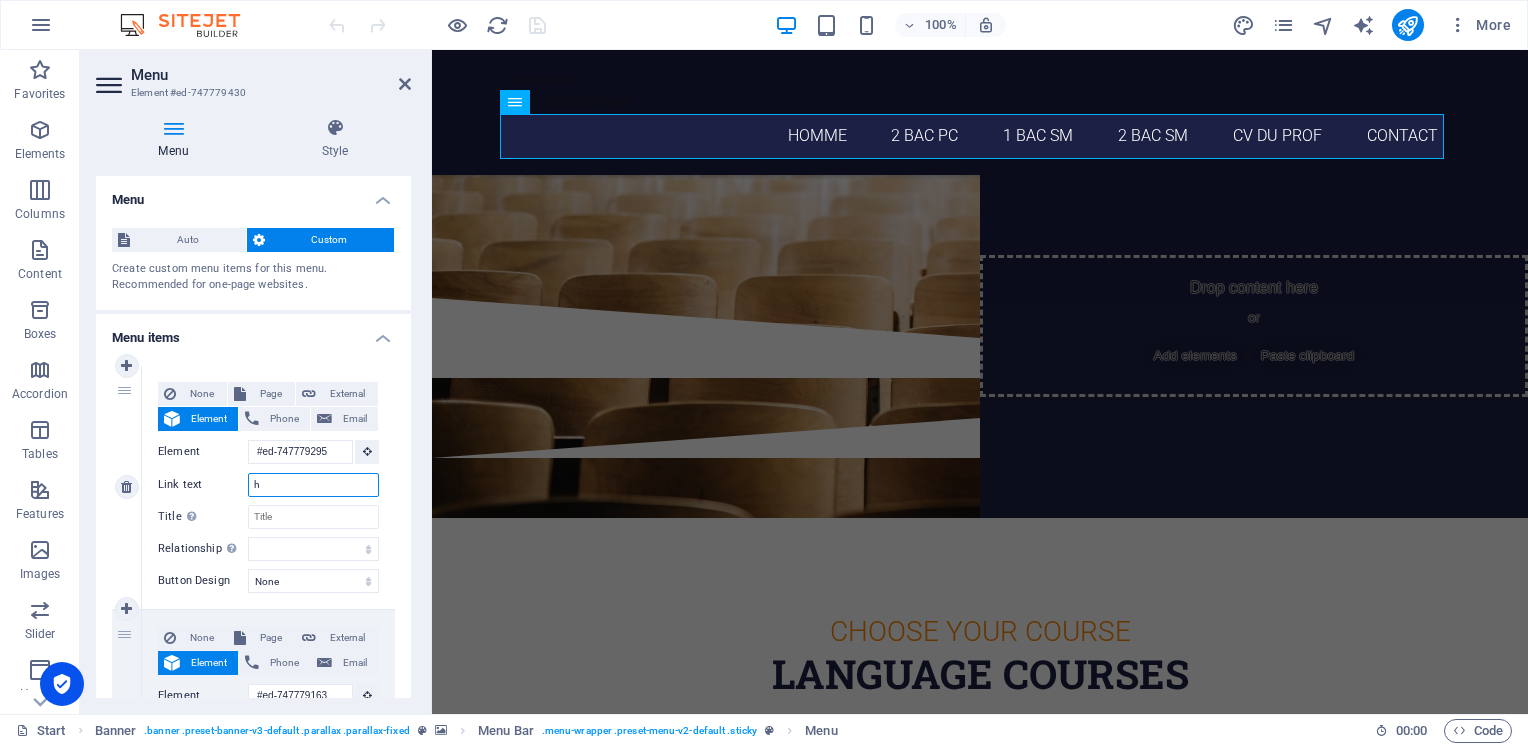 type 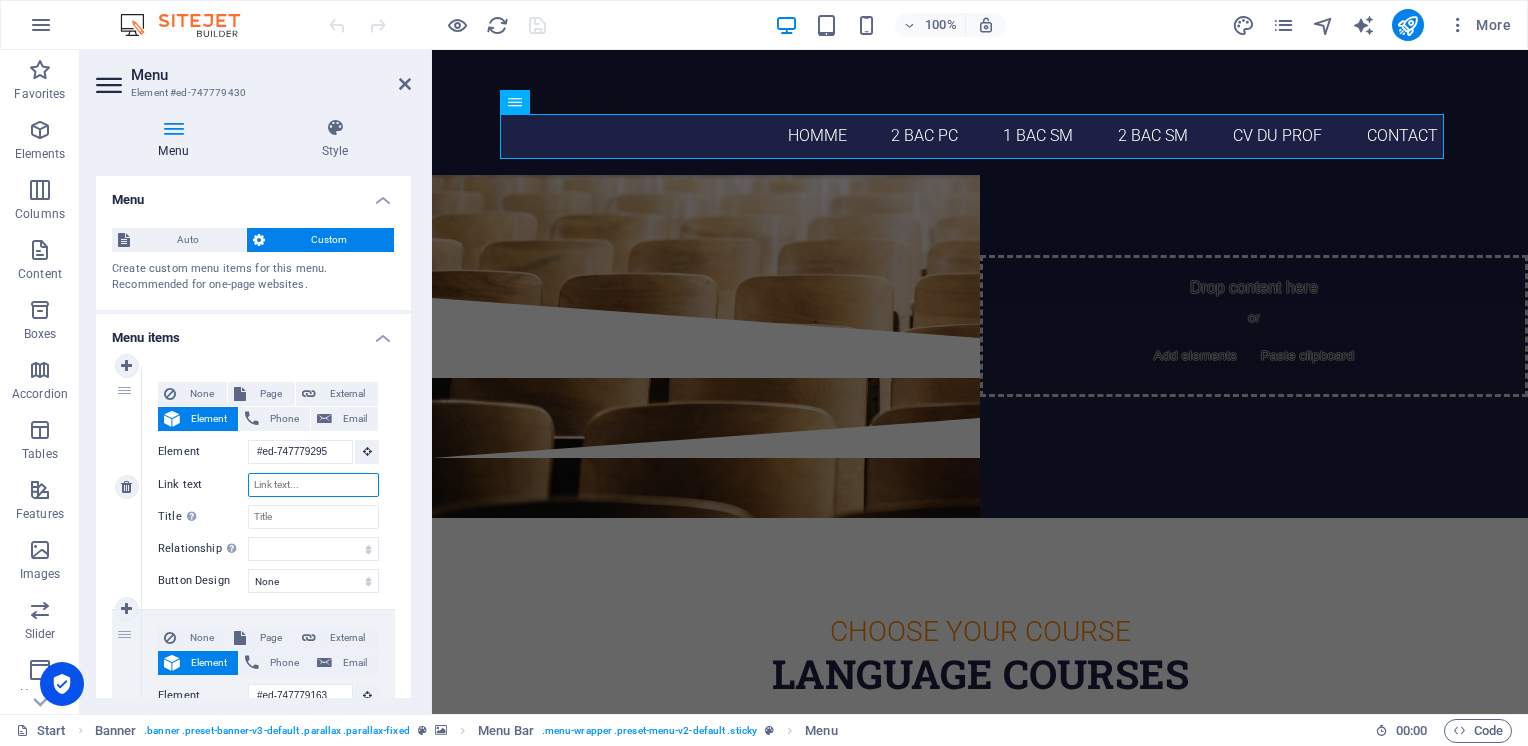select 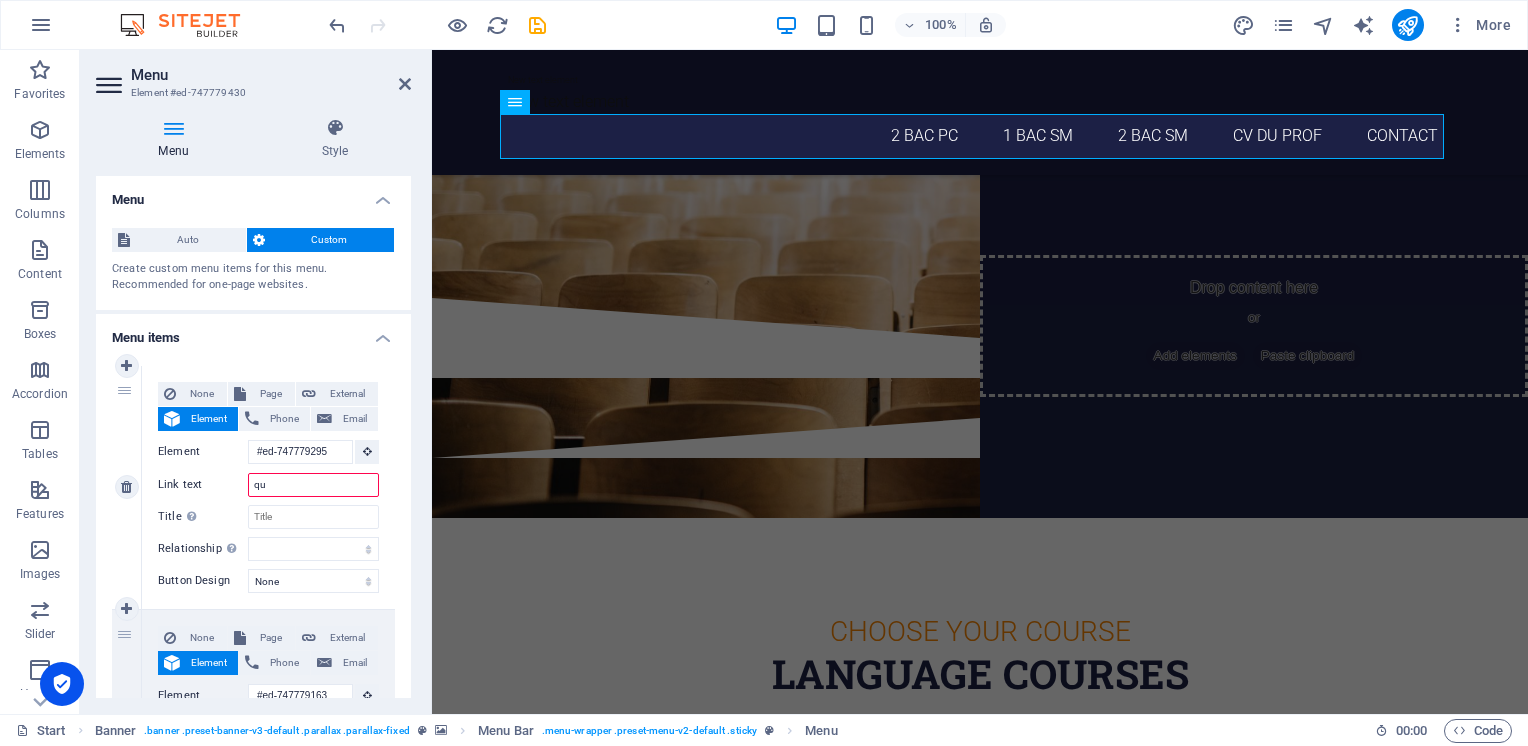 type on "qui" 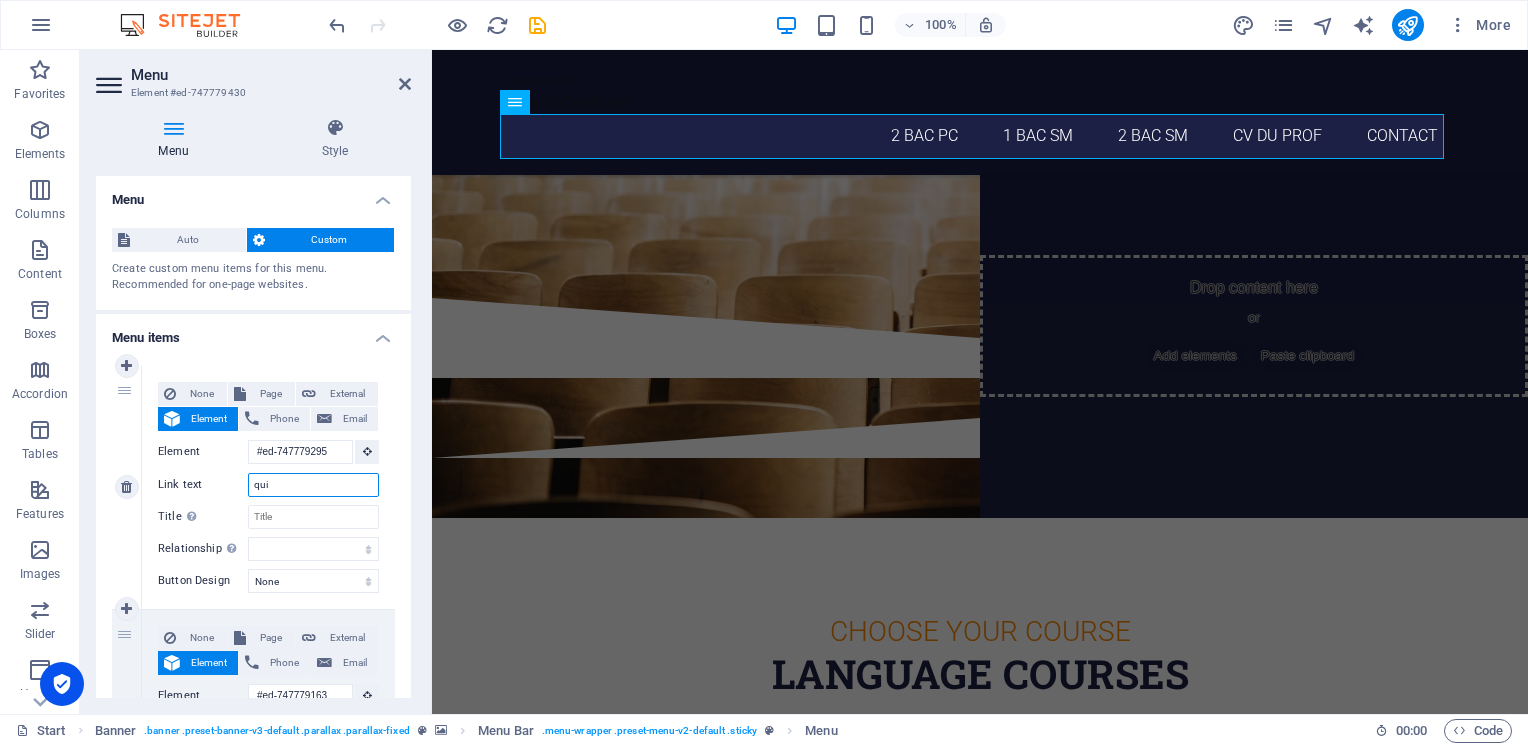 select 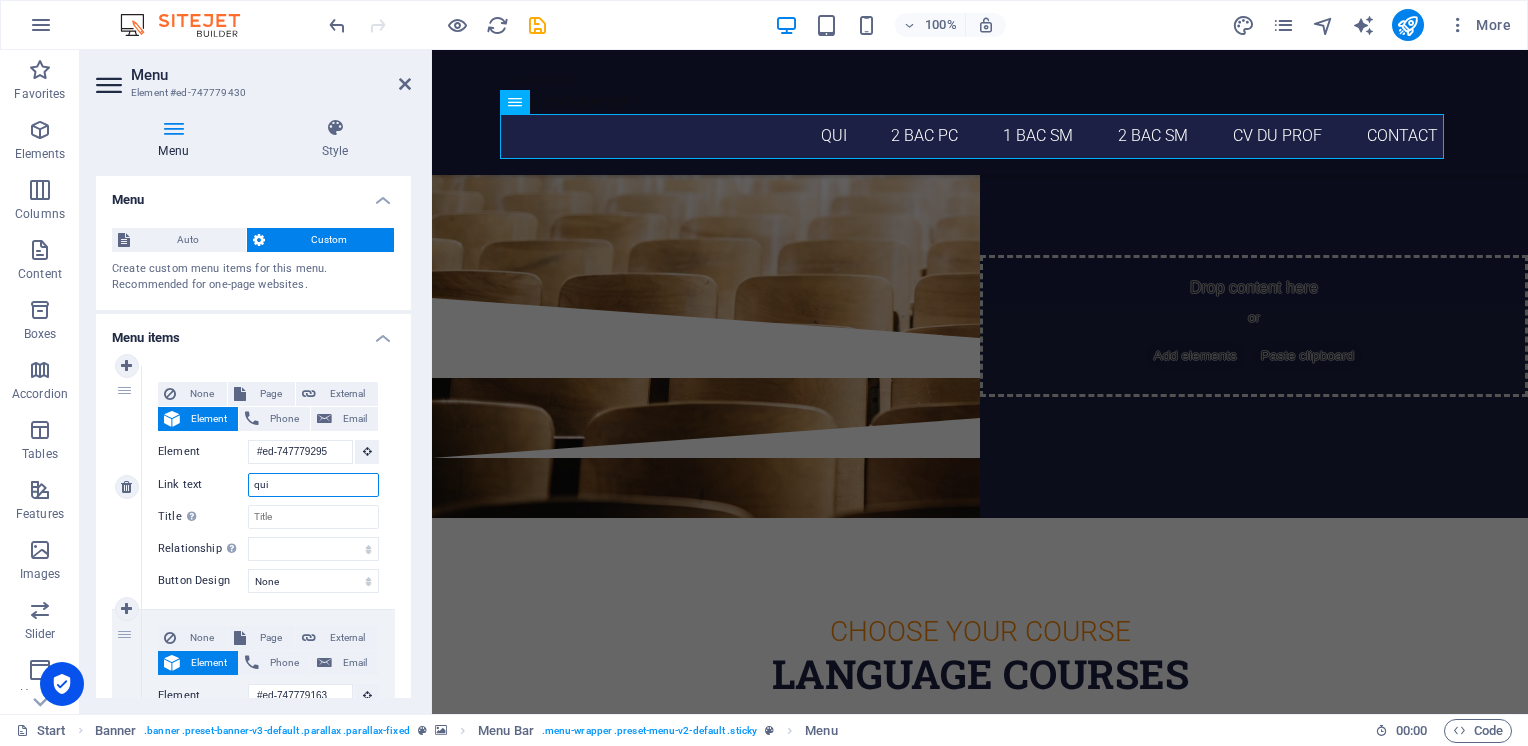 type on "qui" 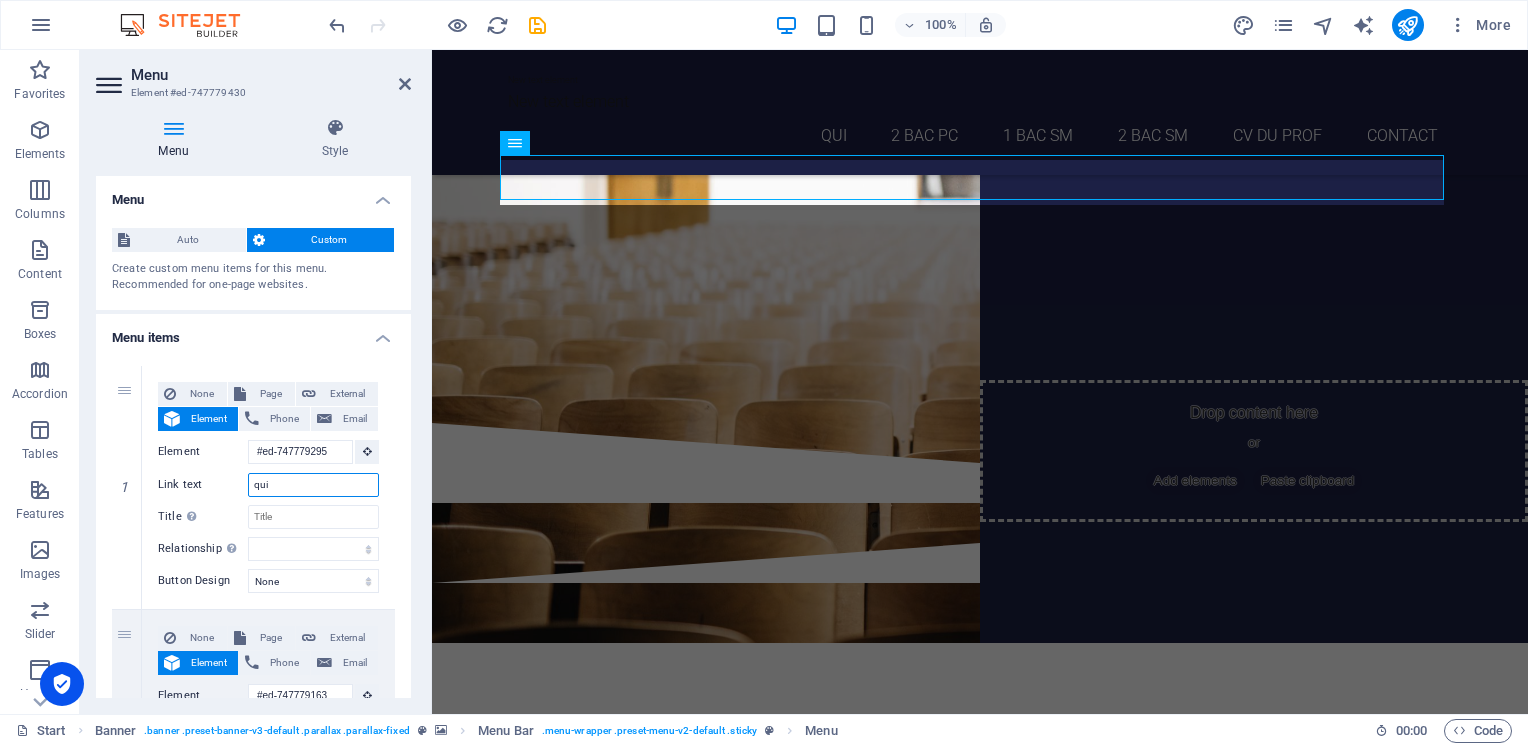scroll, scrollTop: 196, scrollLeft: 0, axis: vertical 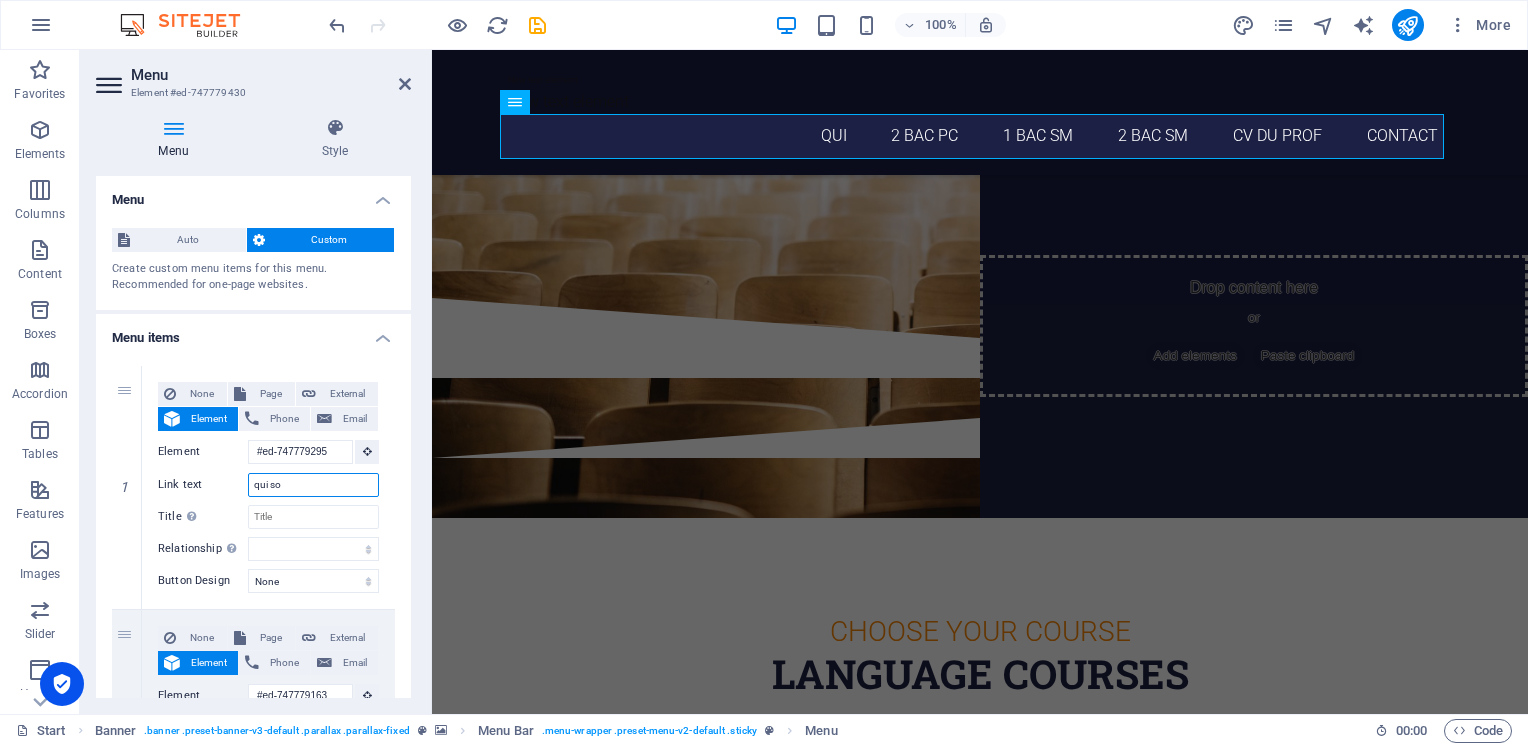 type on "qui som" 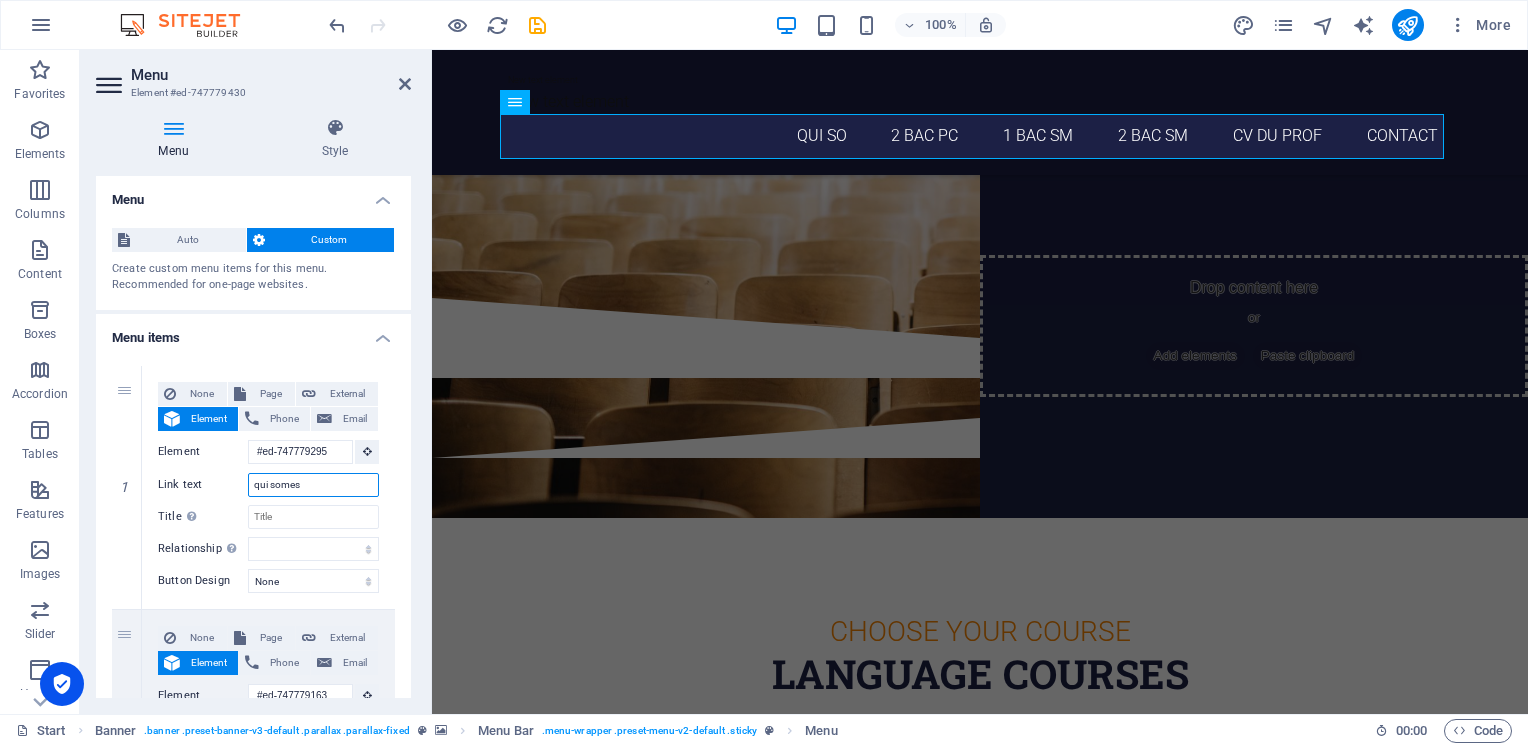 type on "qui somes" 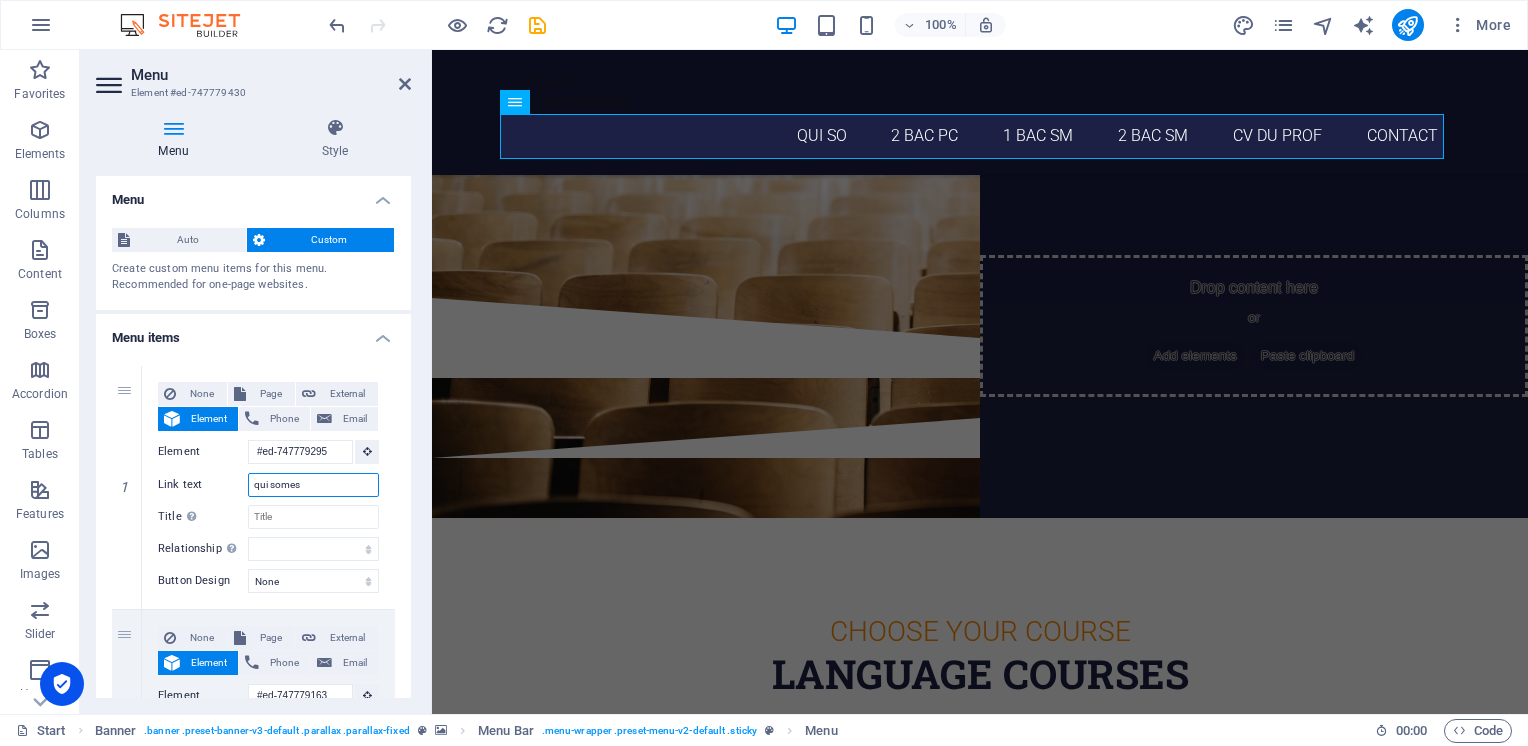 select 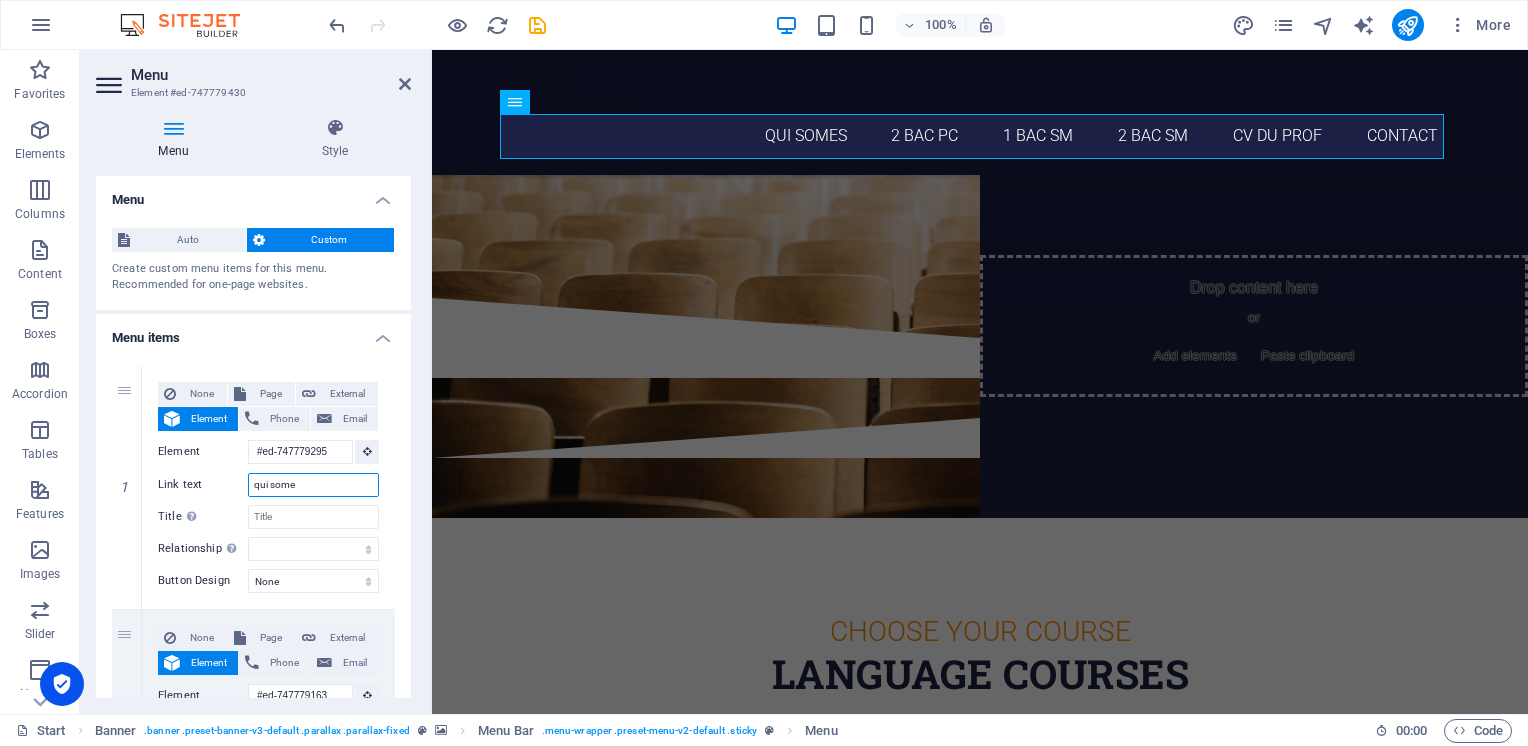 type on "qui som" 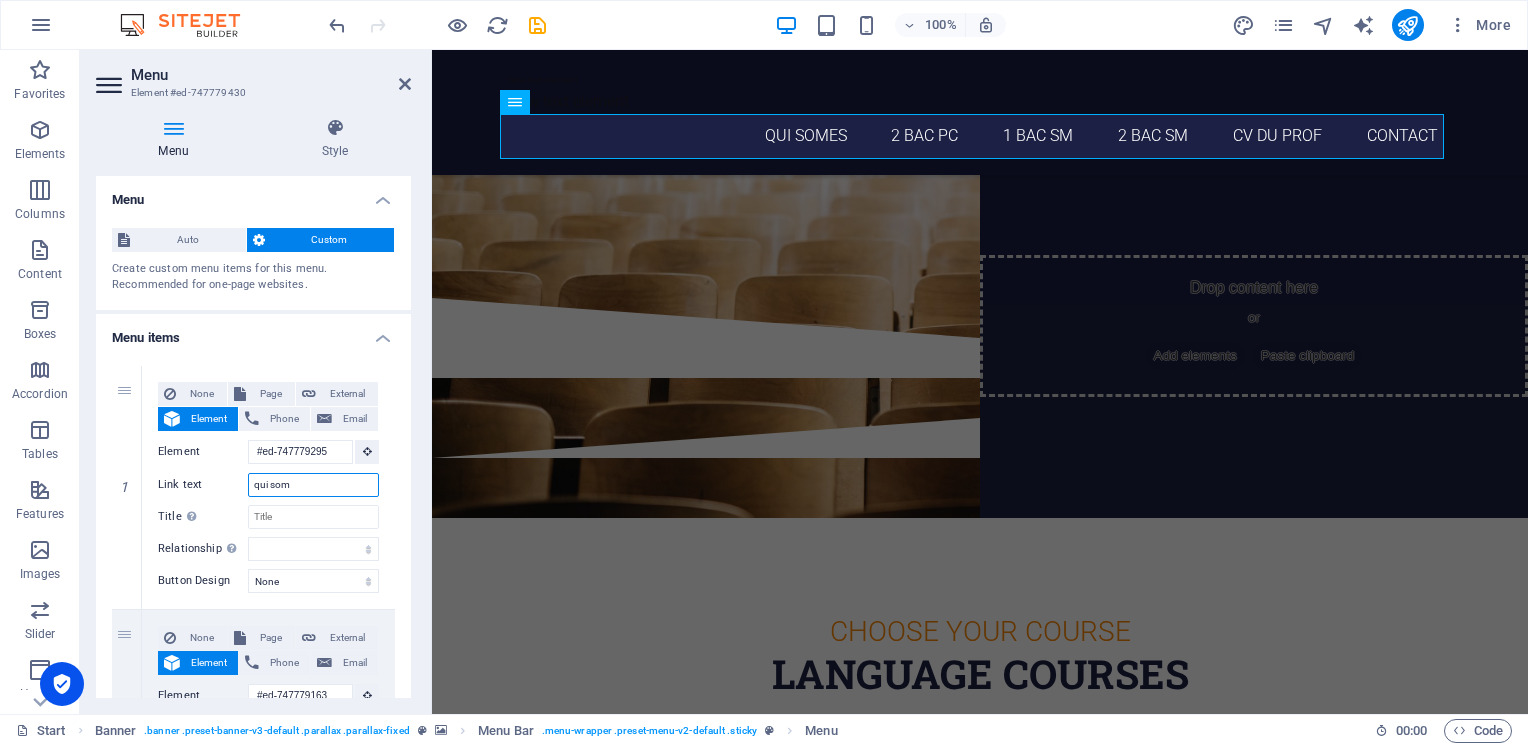 select 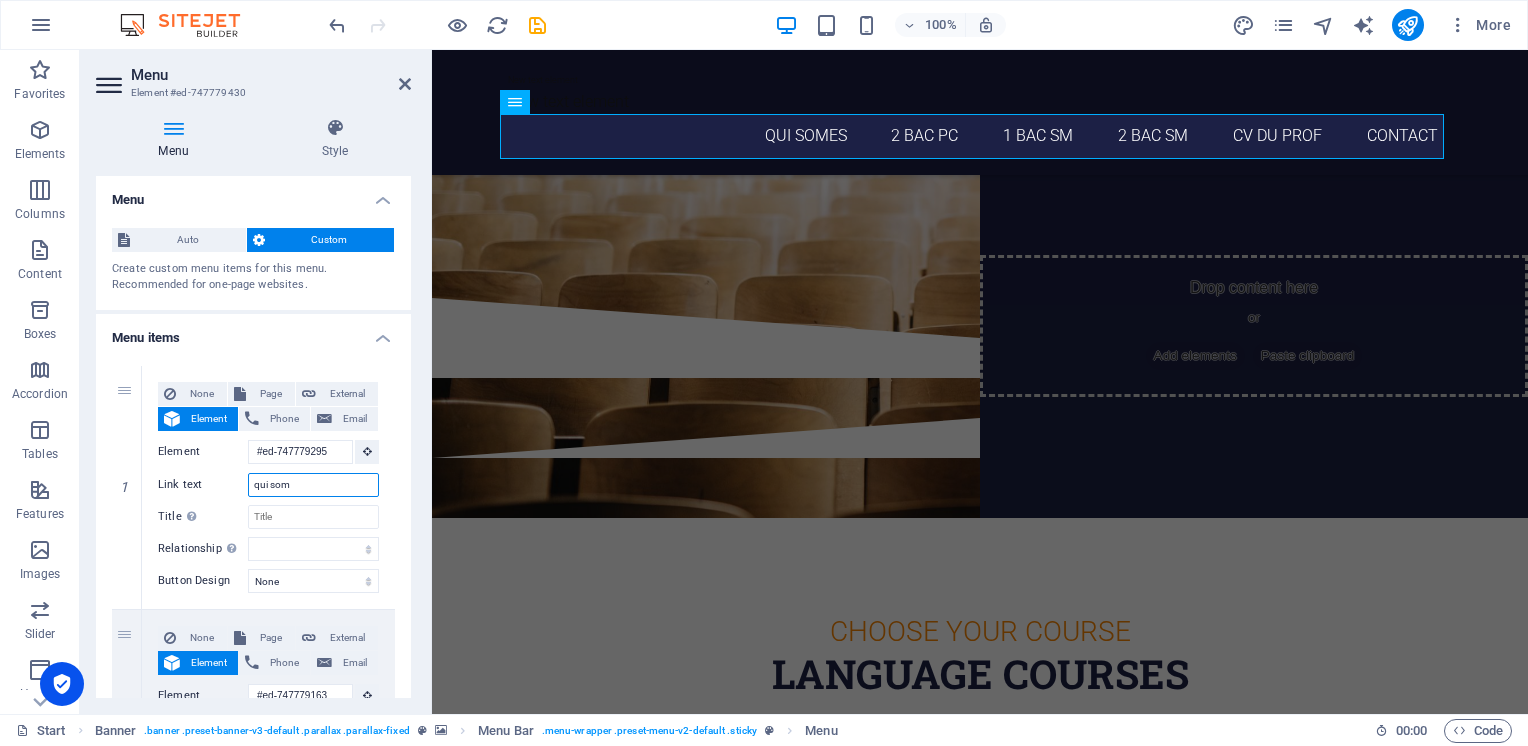 select 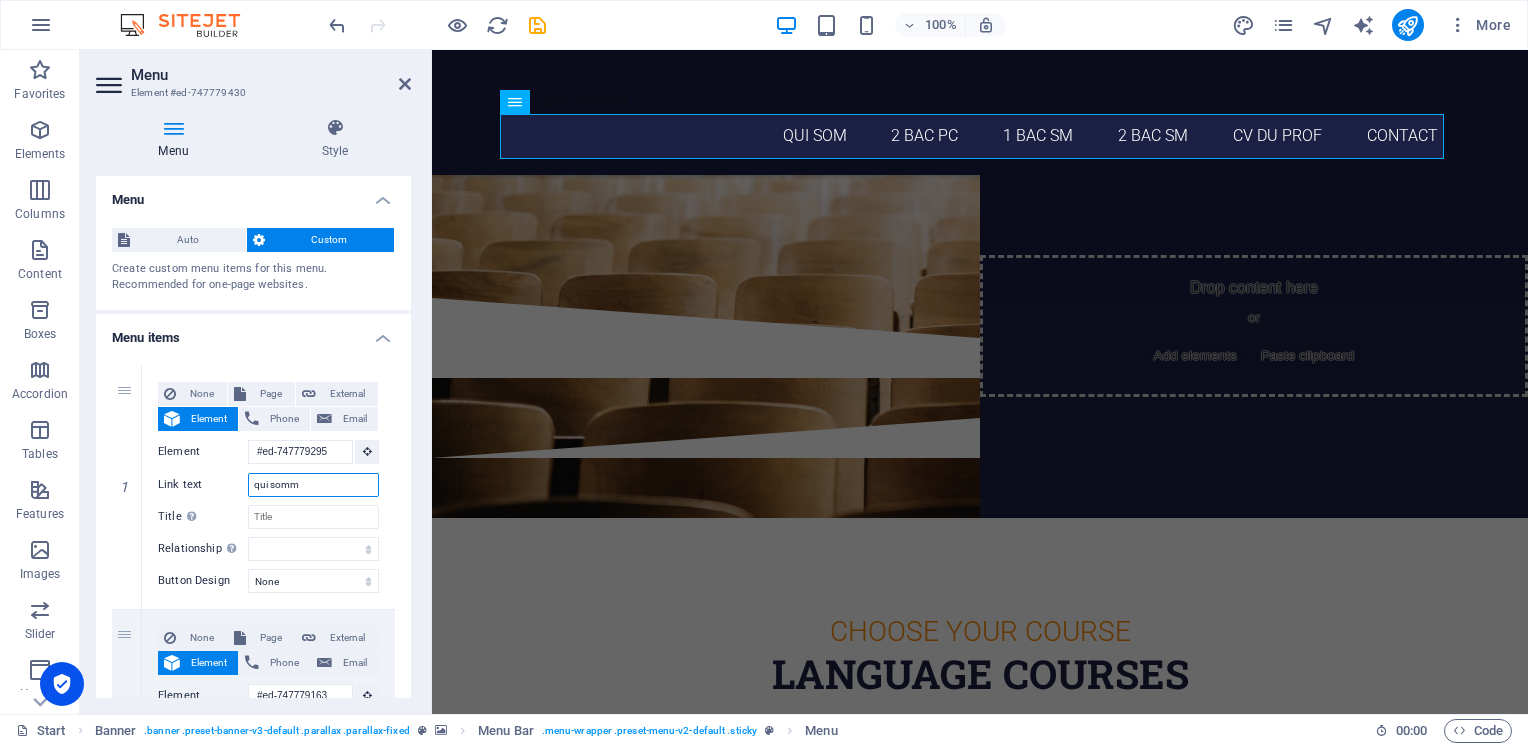 type on "qui somme" 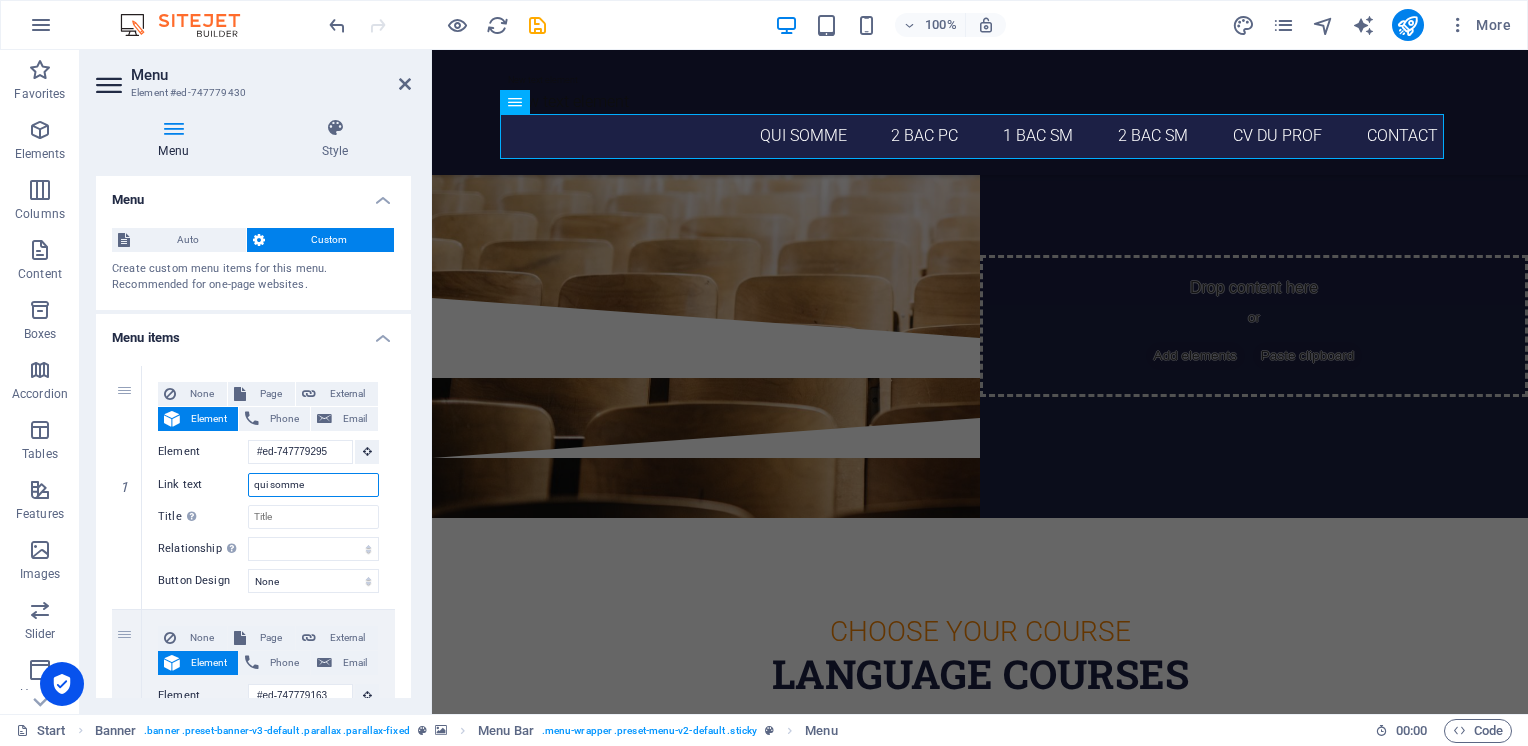 select 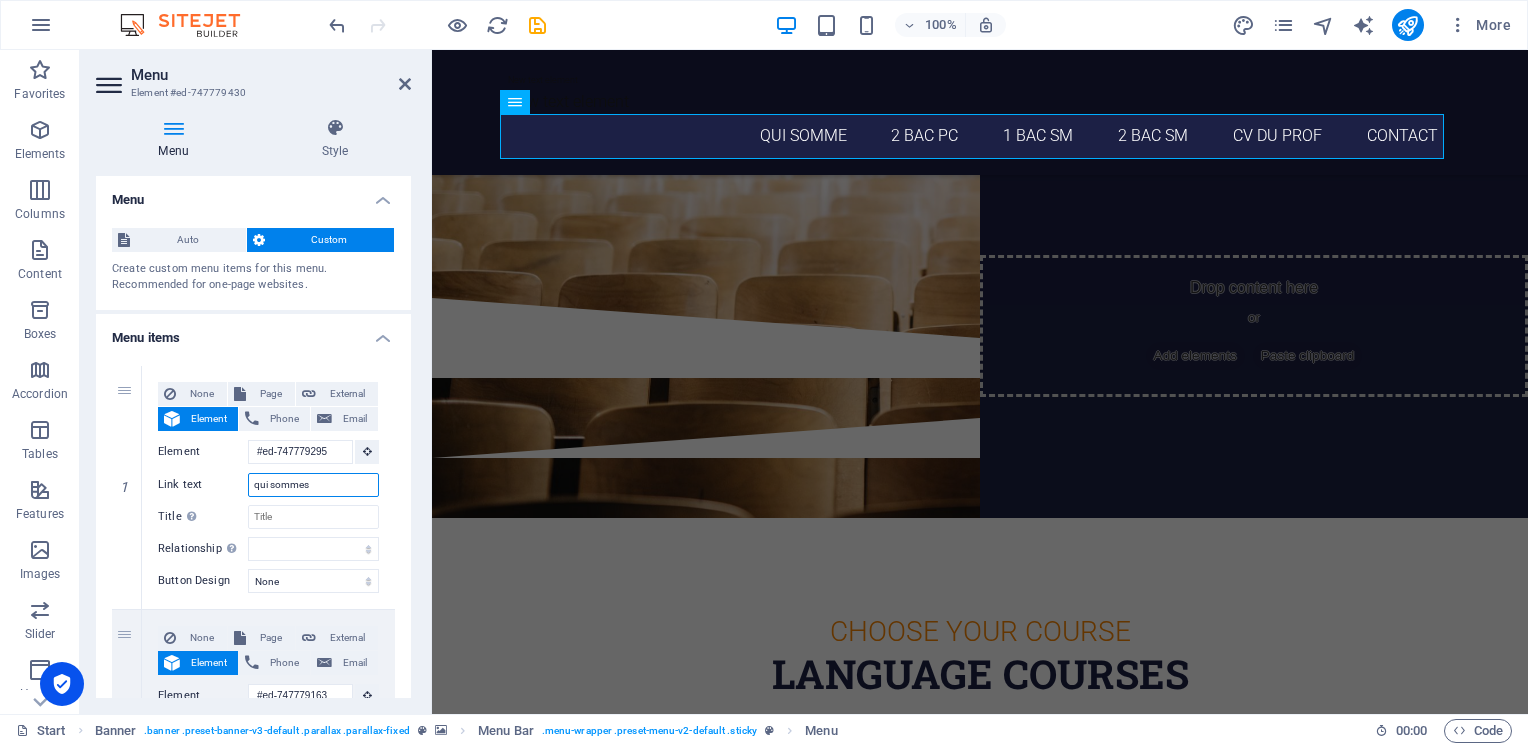 type on "qui sommes" 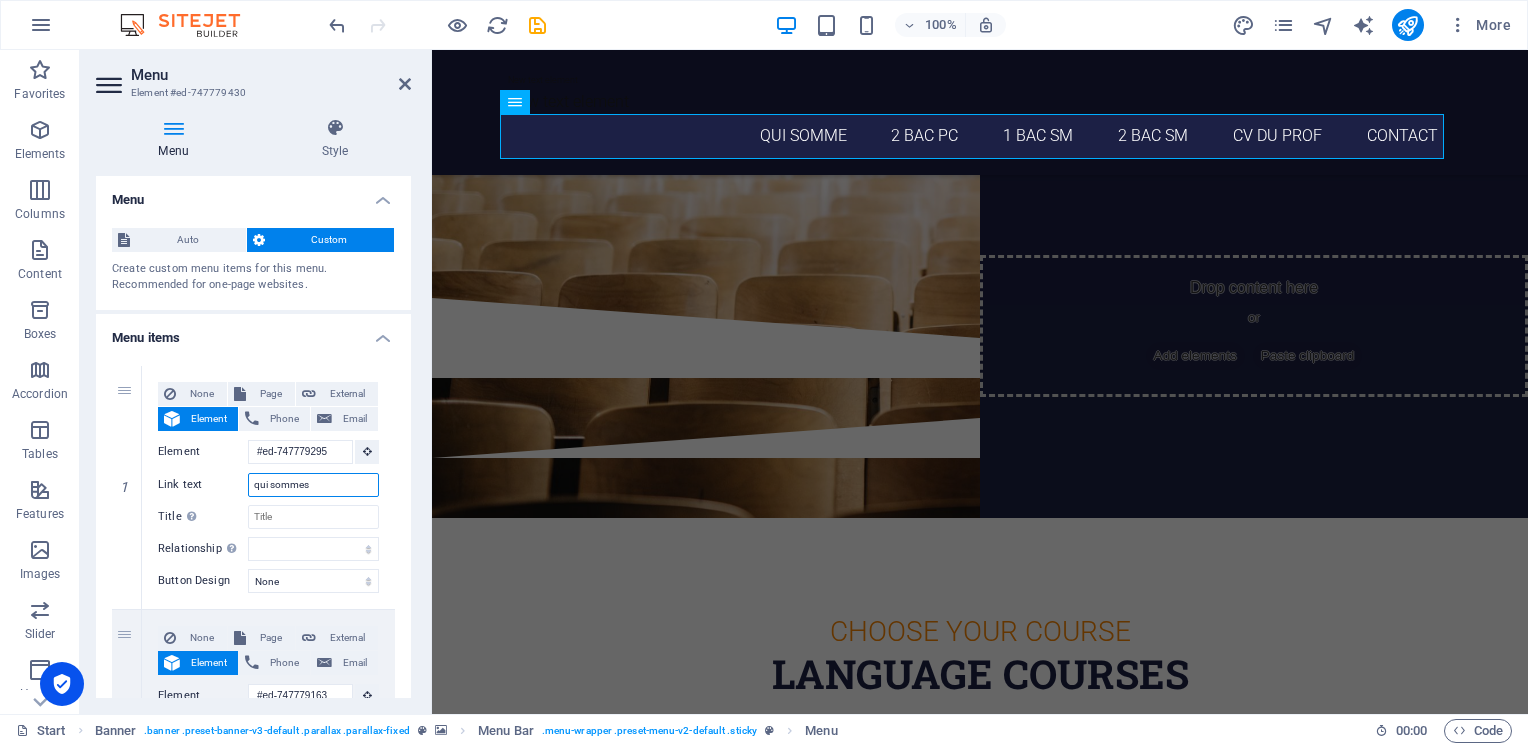 select 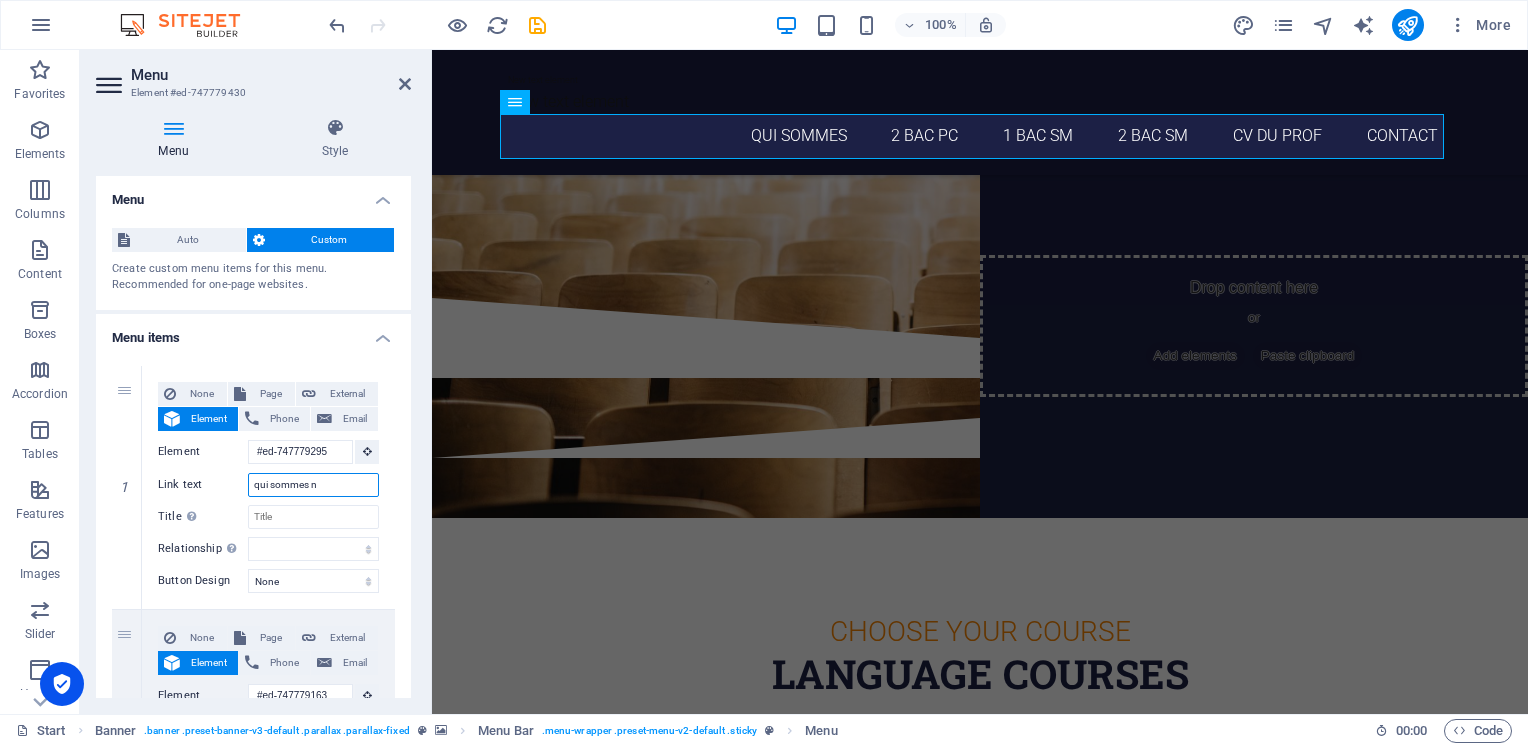 type on "qui sommes no" 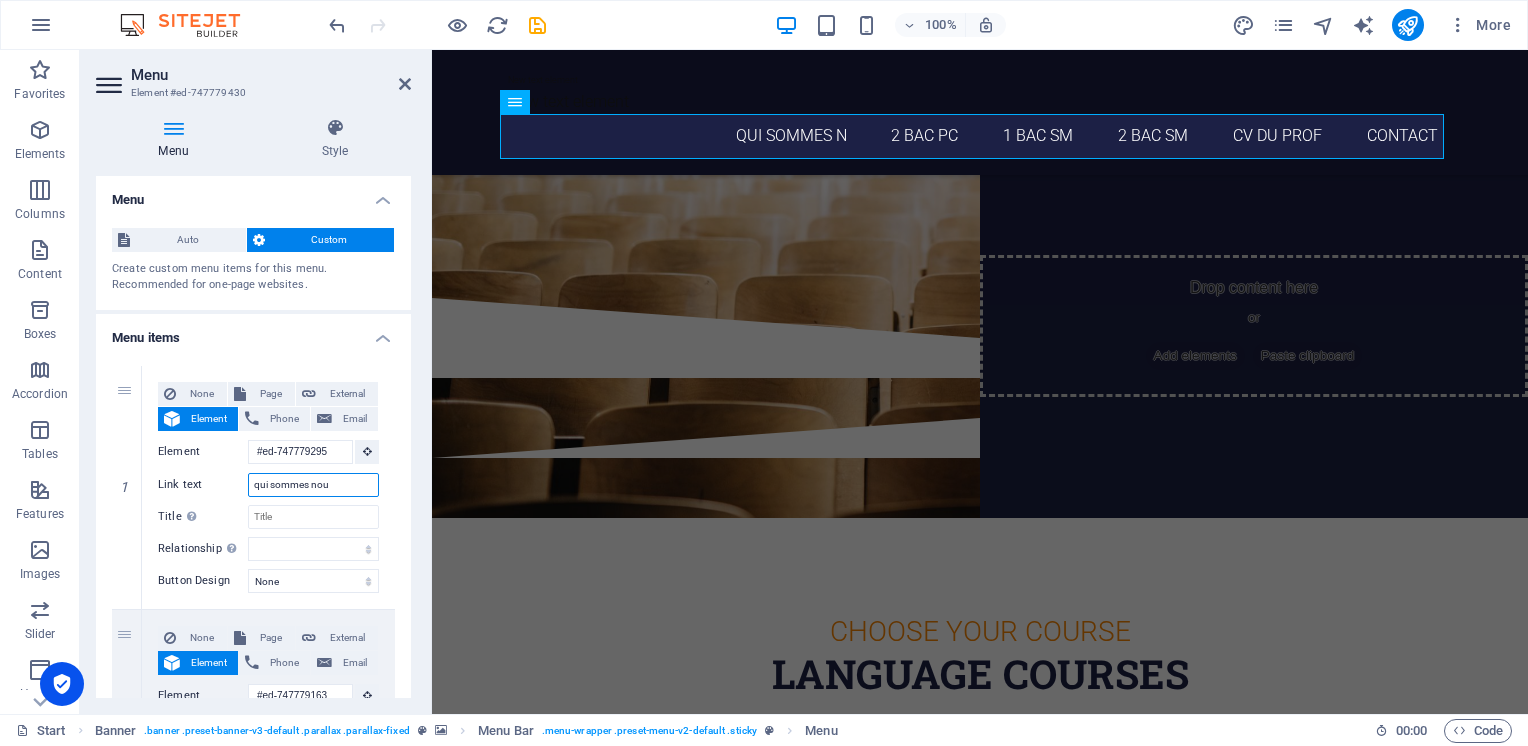 type on "qui sommes nous" 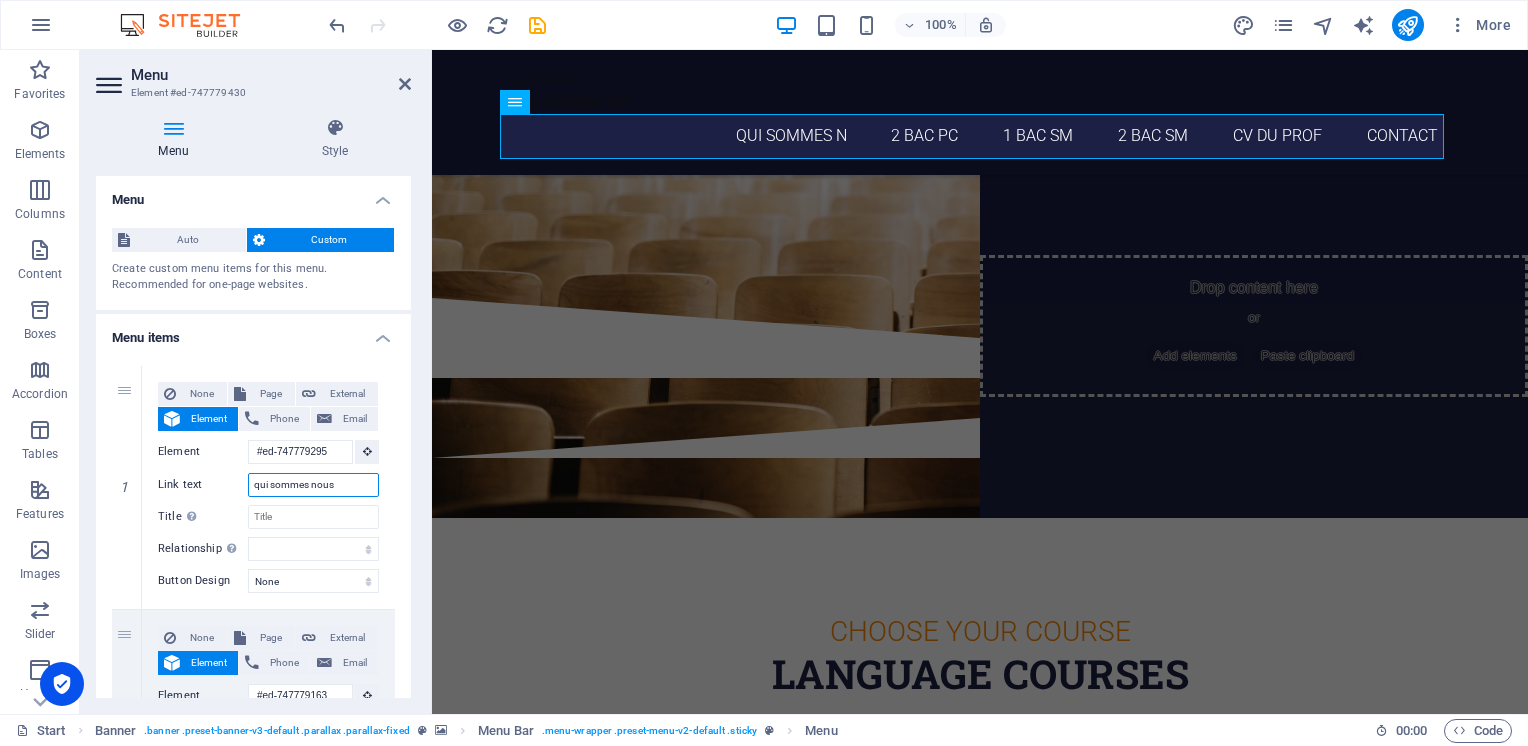 select 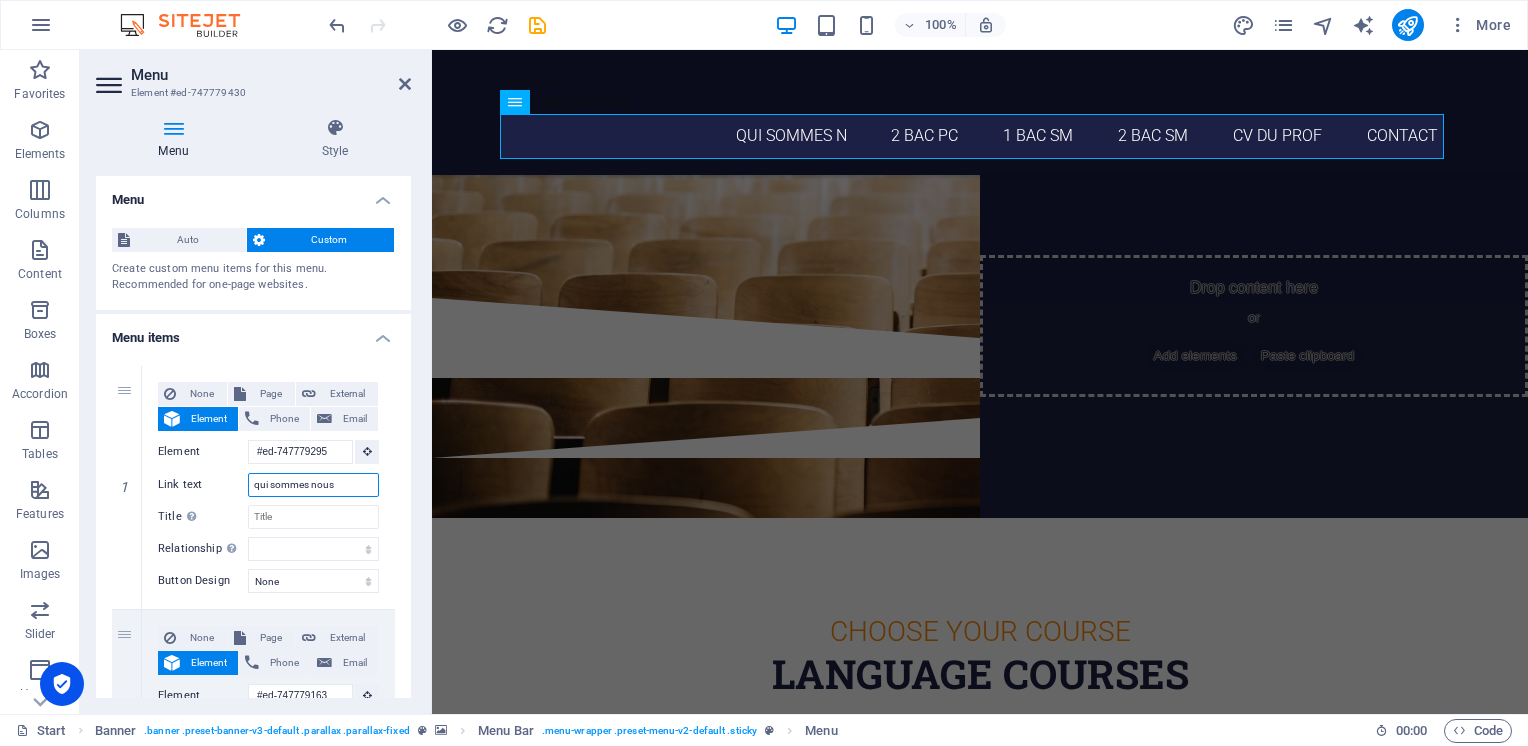 select 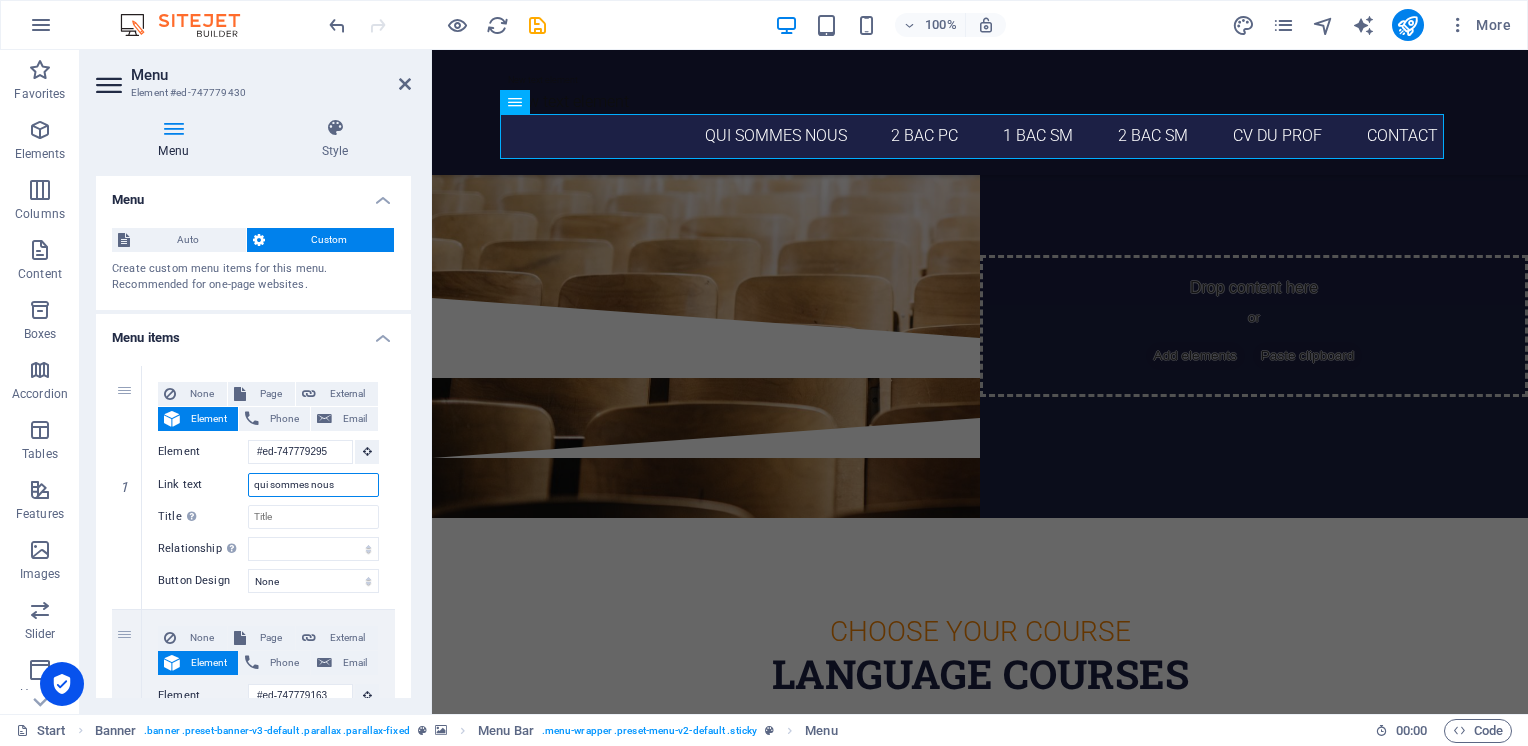 type on "qui sommes nous" 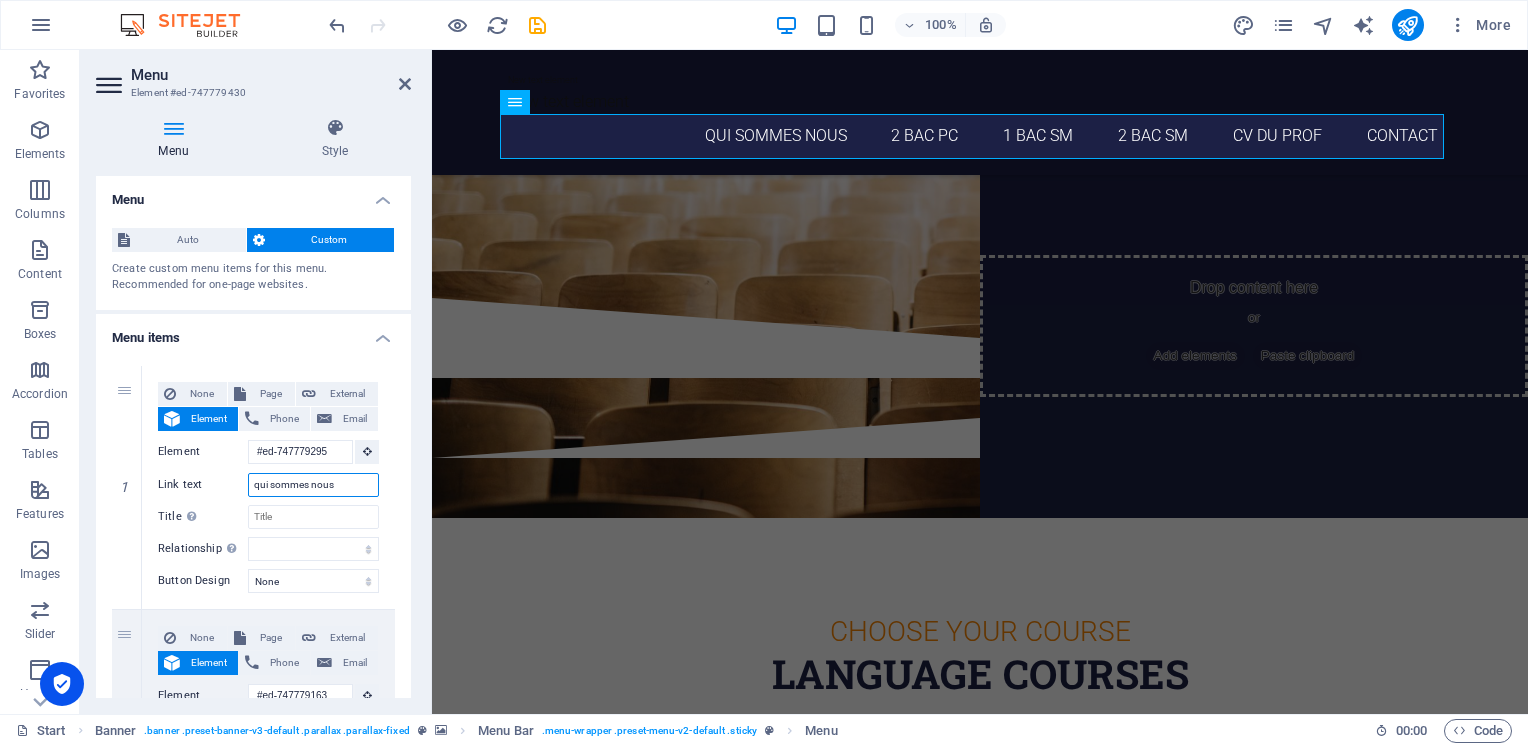 select 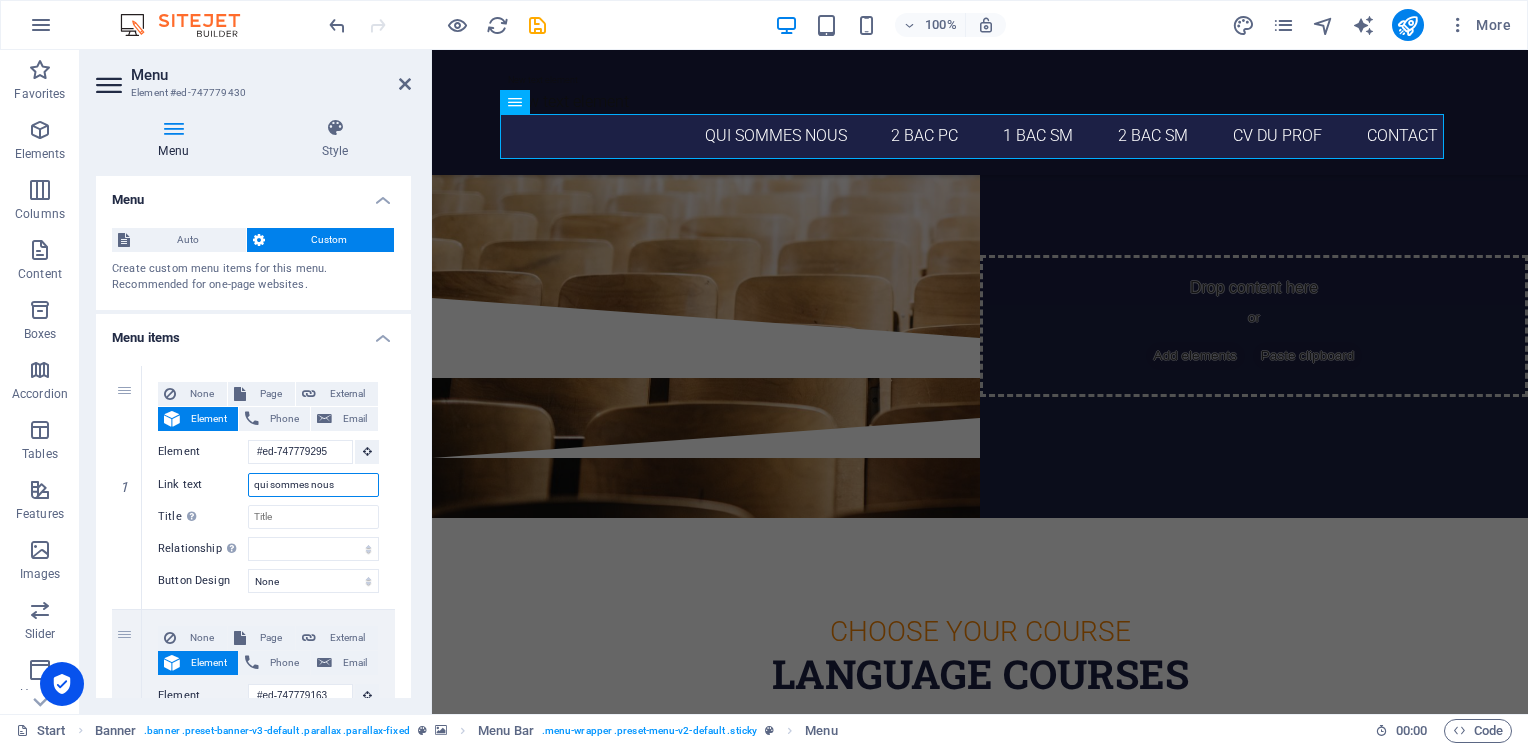 type on "qui sommes nous ." 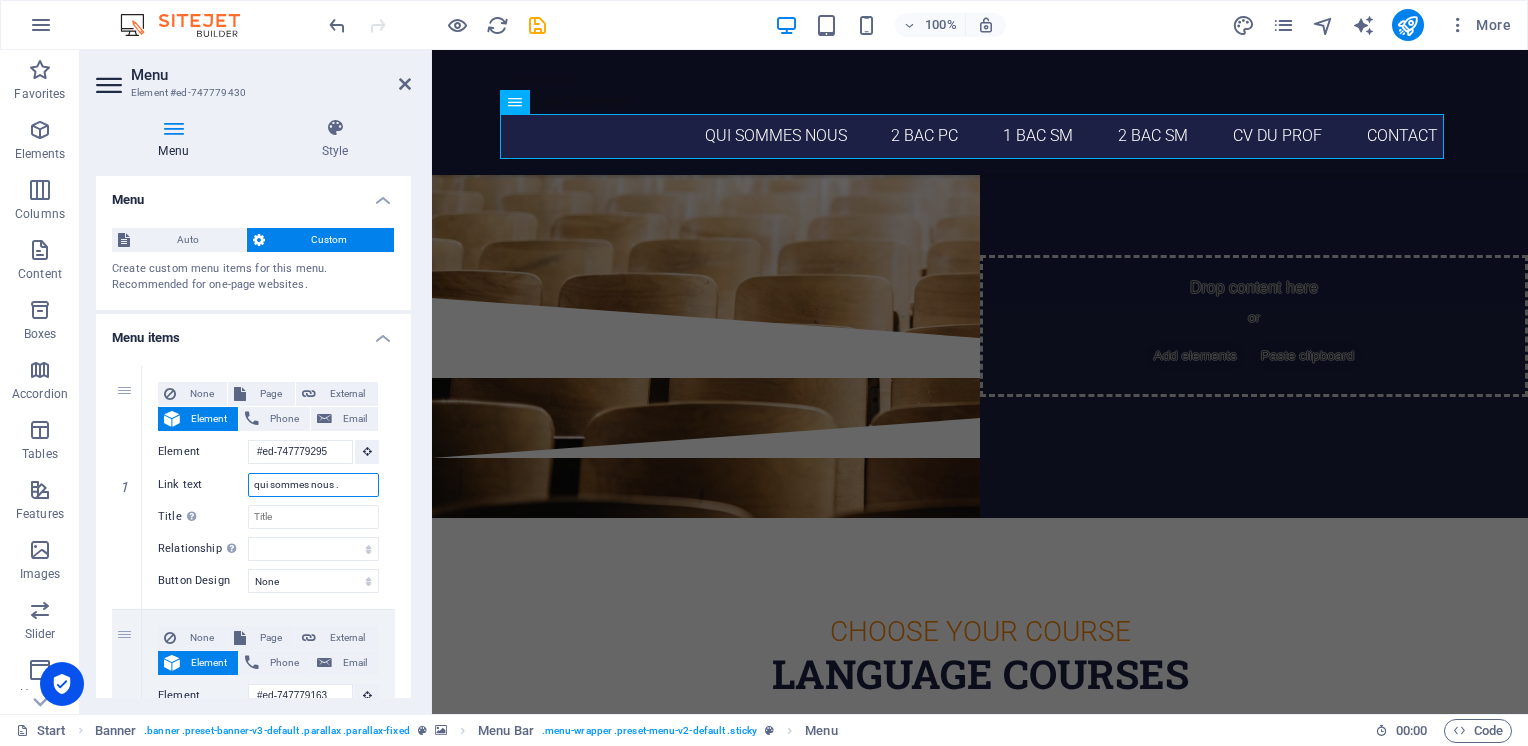 select 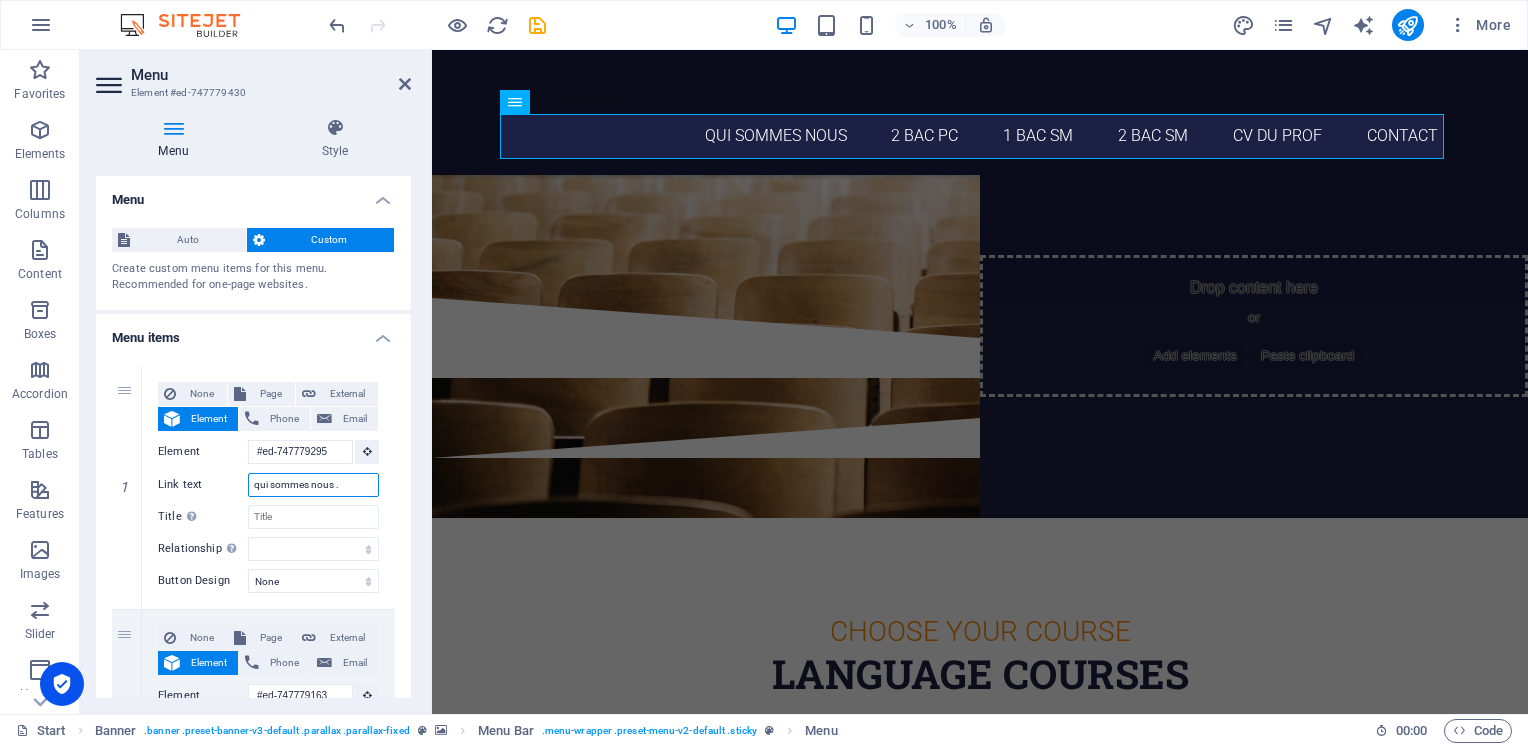 select 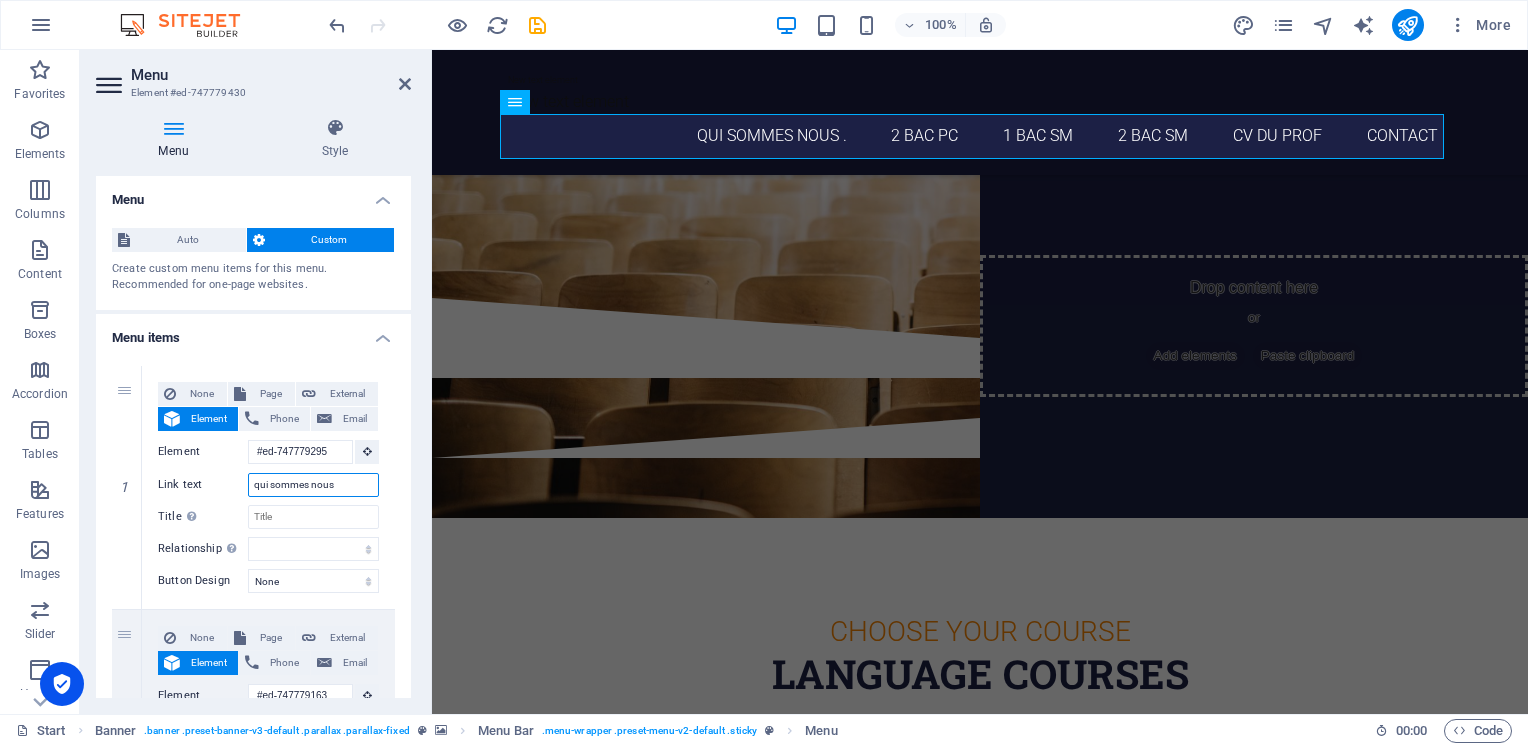 type on "qui sommes nous ?" 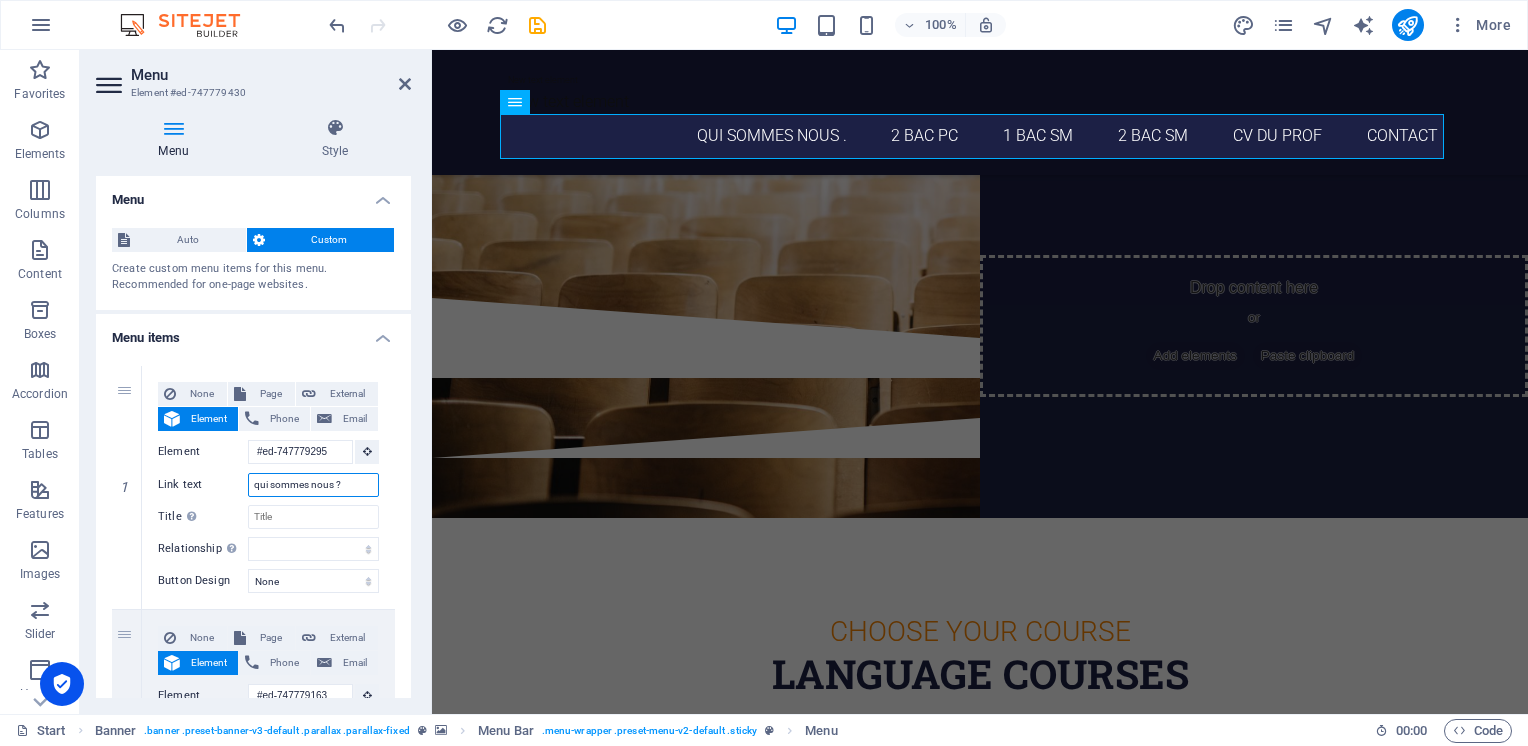 select 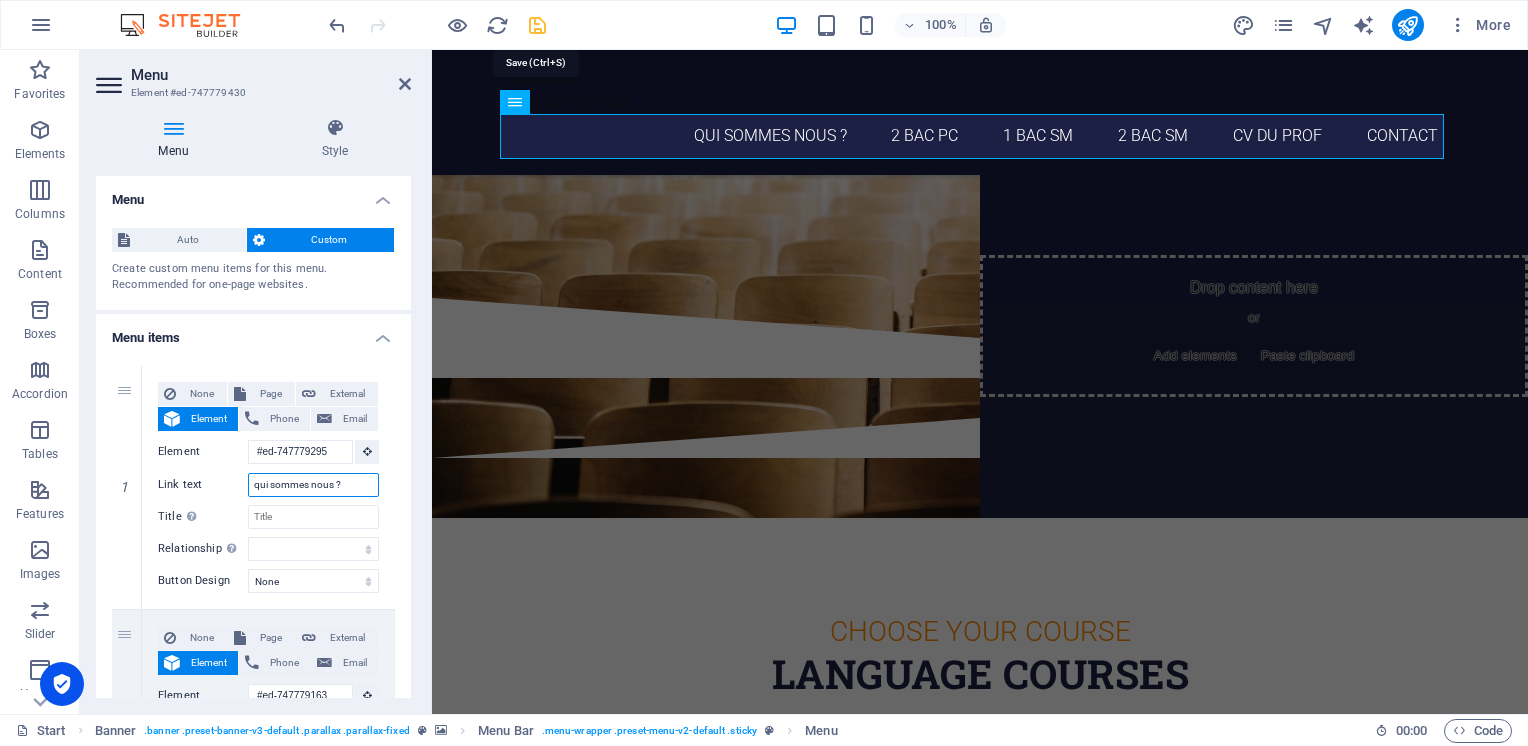 type on "qui sommes nous ?" 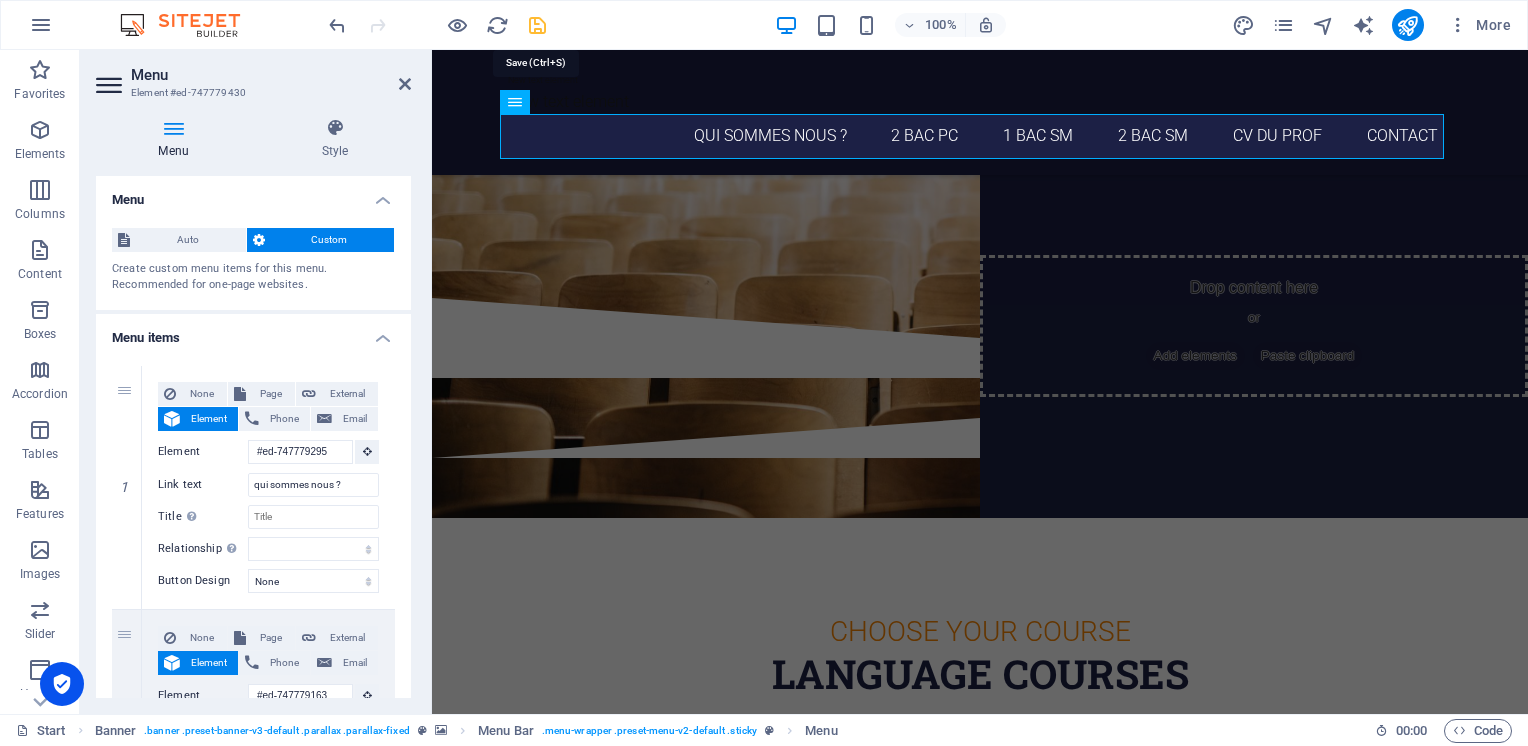 click at bounding box center (537, 25) 